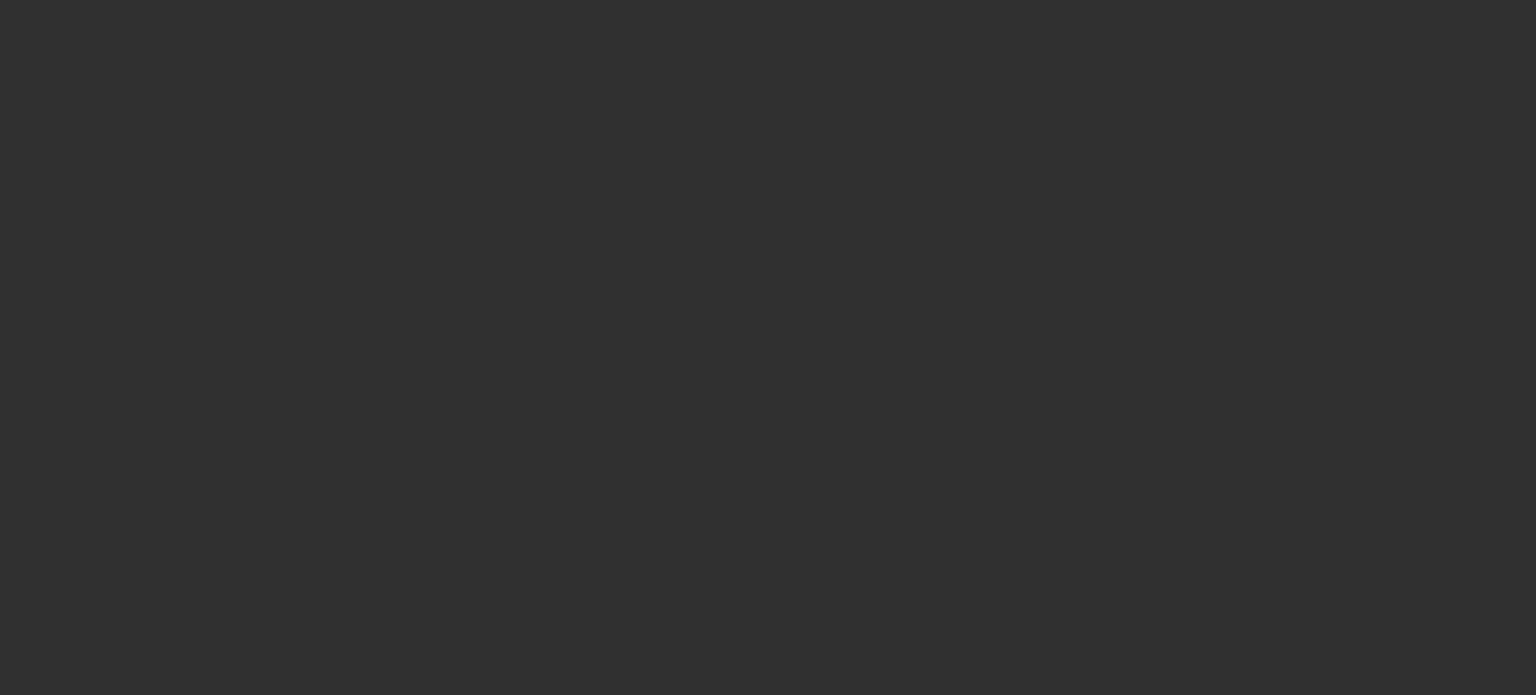 scroll, scrollTop: 0, scrollLeft: 0, axis: both 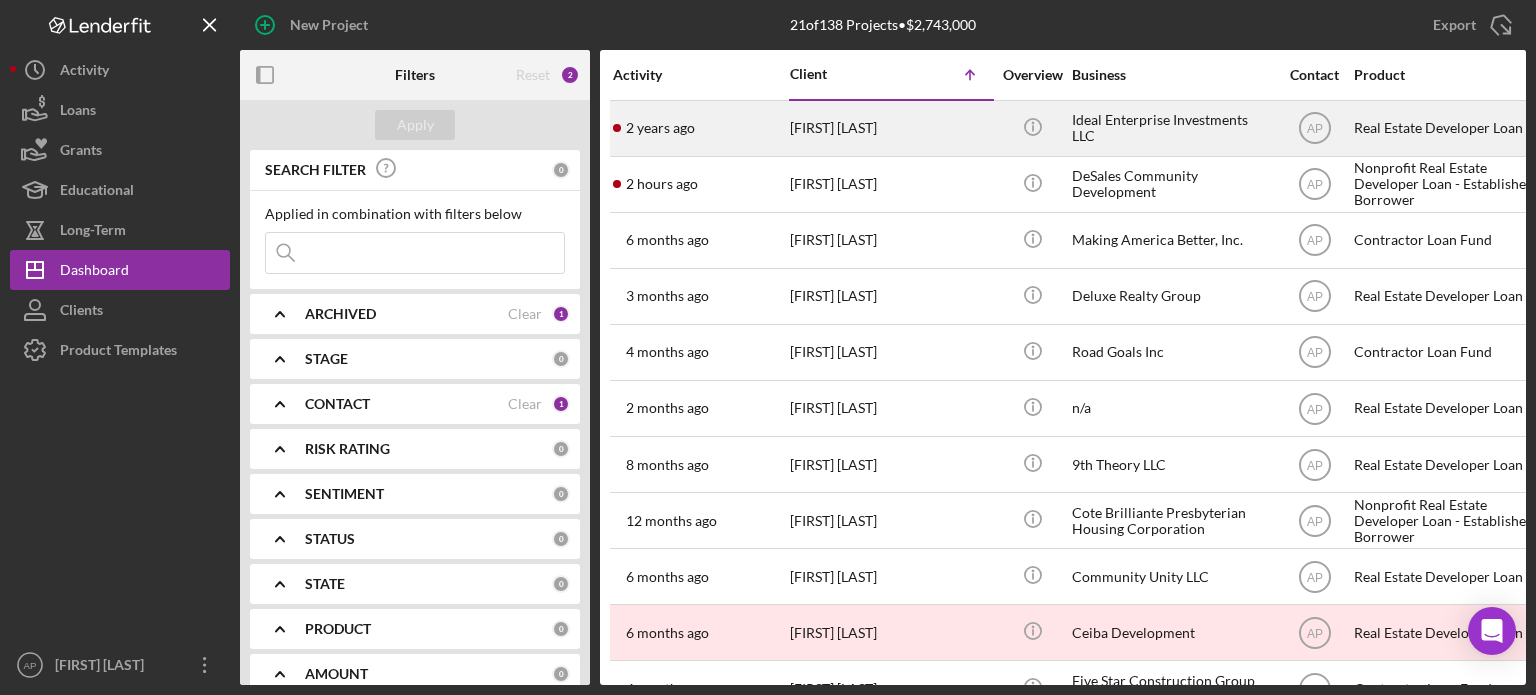 click on "[FIRST] [LAST]" at bounding box center (890, 128) 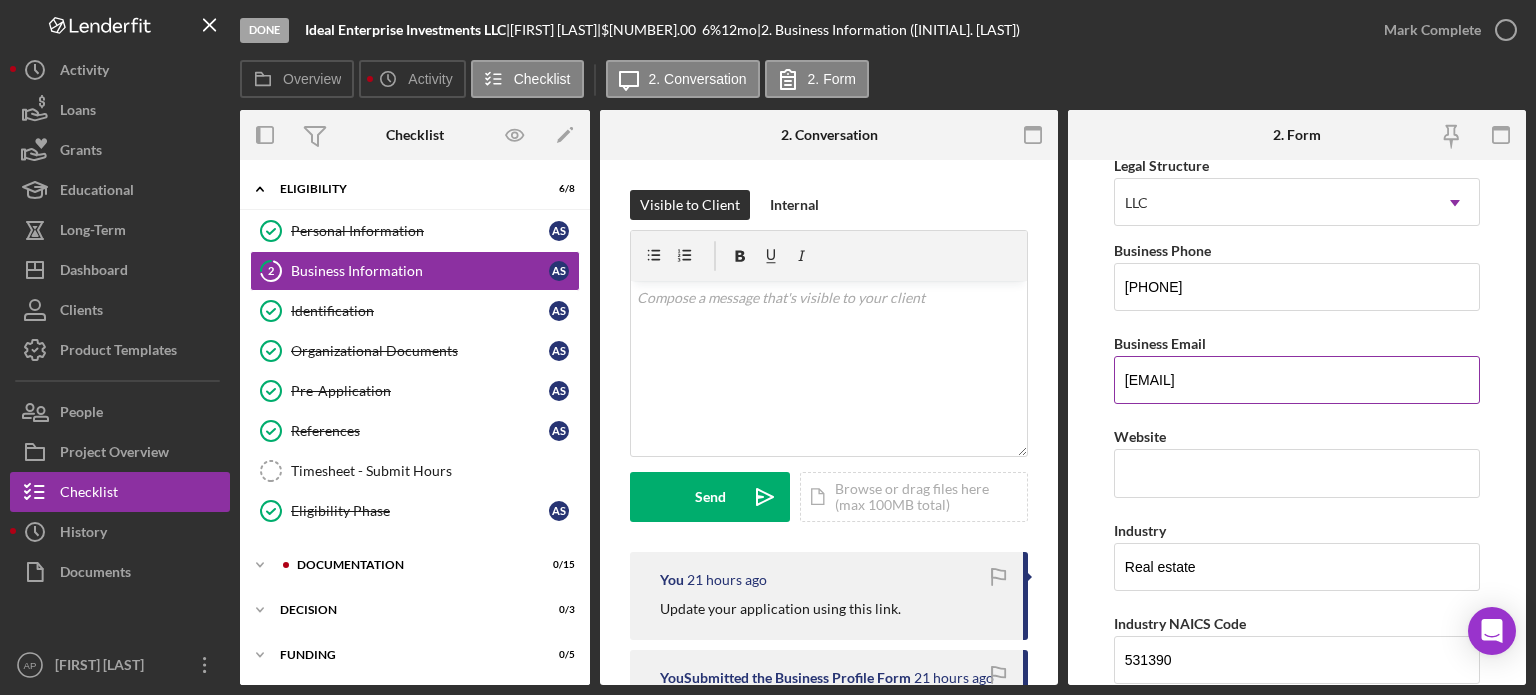 scroll, scrollTop: 300, scrollLeft: 0, axis: vertical 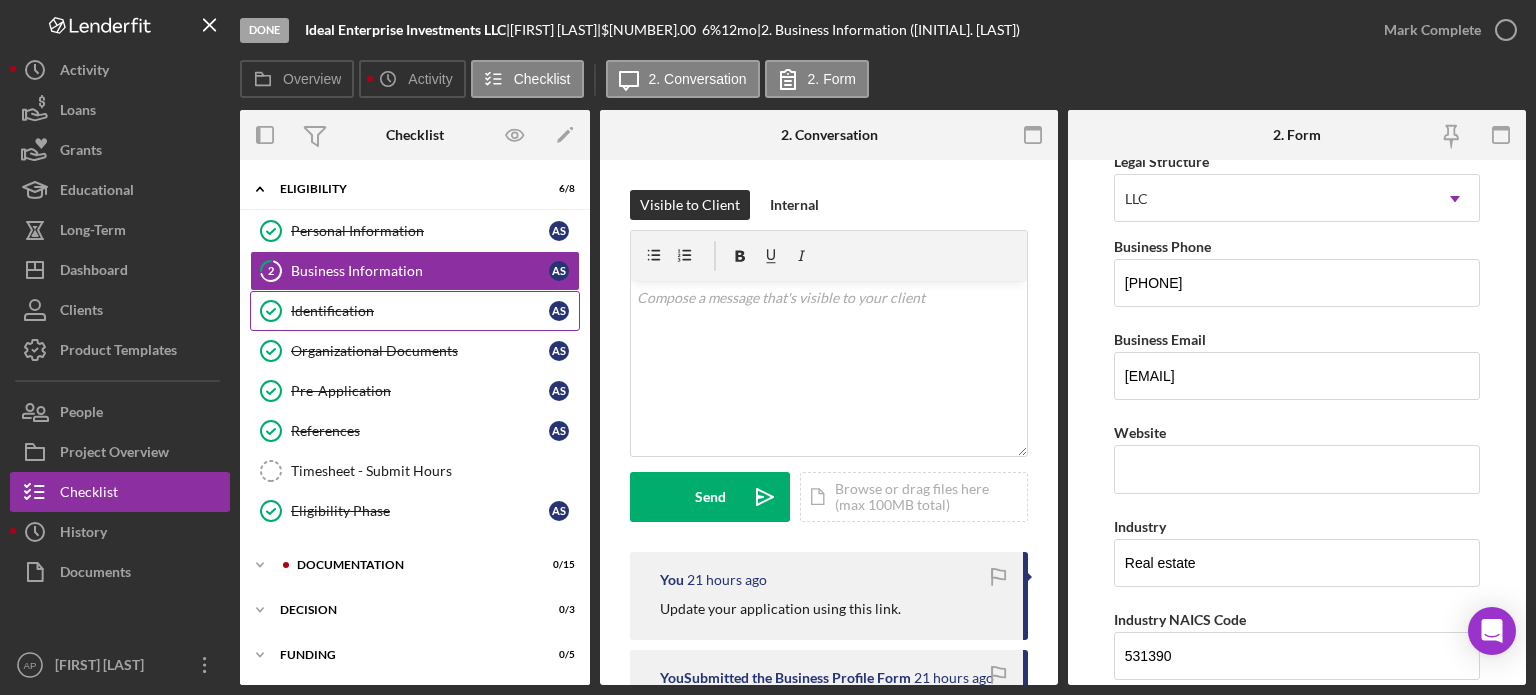 click on "Identification" at bounding box center [420, 311] 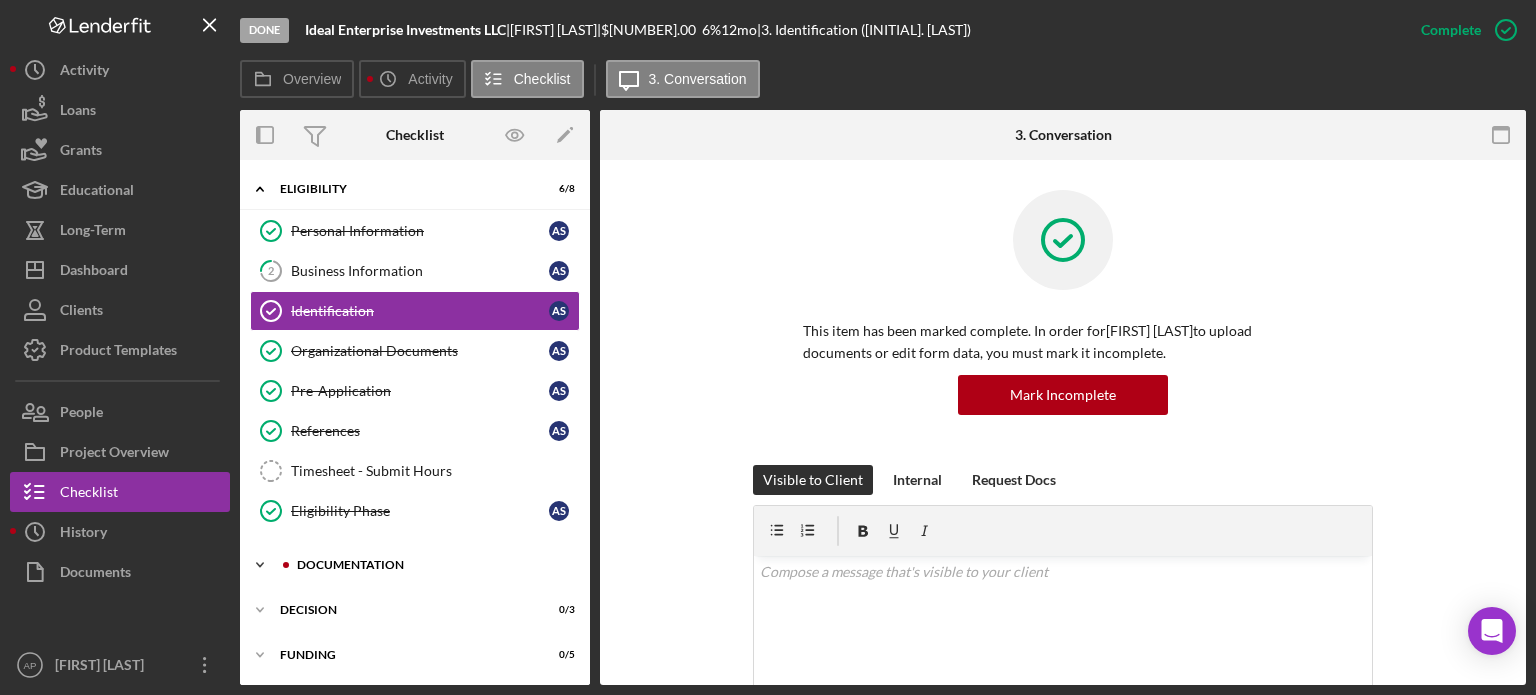 click on "Documentation" at bounding box center [431, 565] 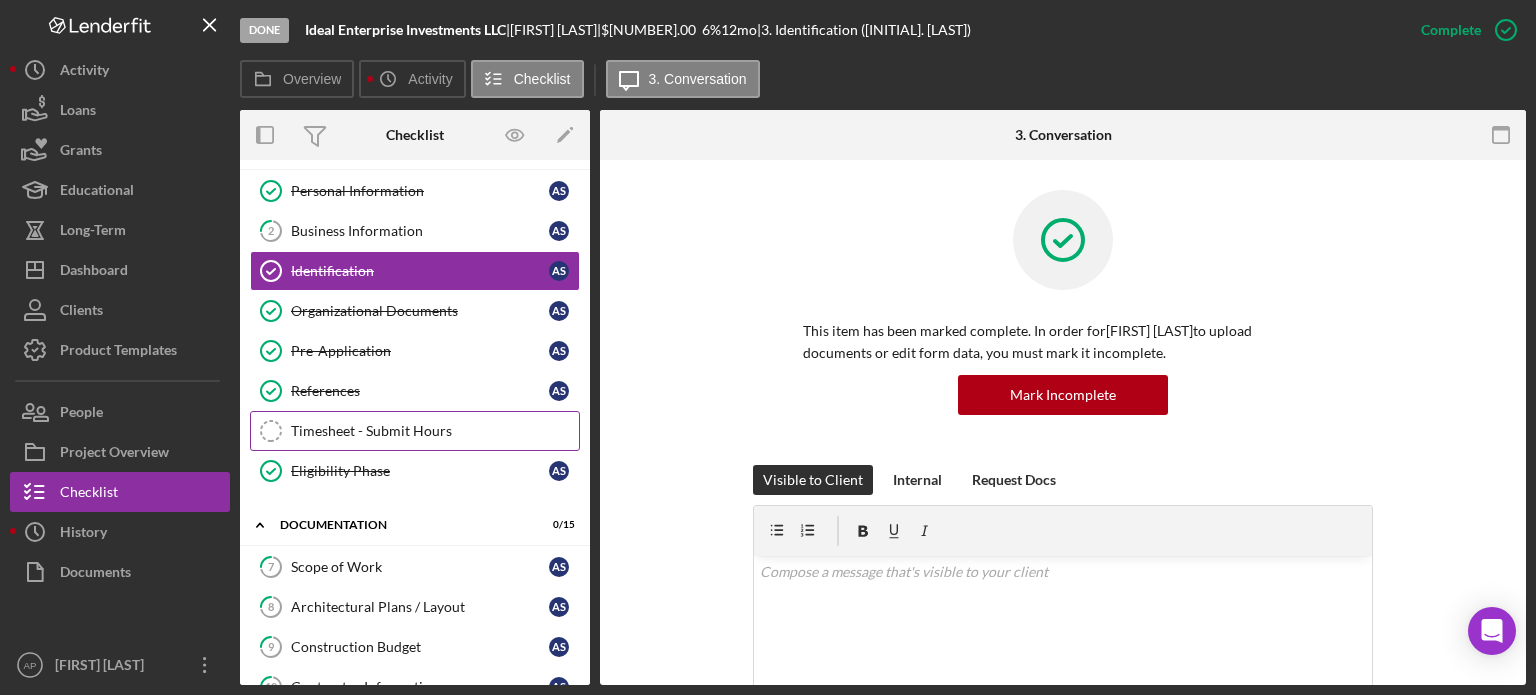 scroll, scrollTop: 0, scrollLeft: 0, axis: both 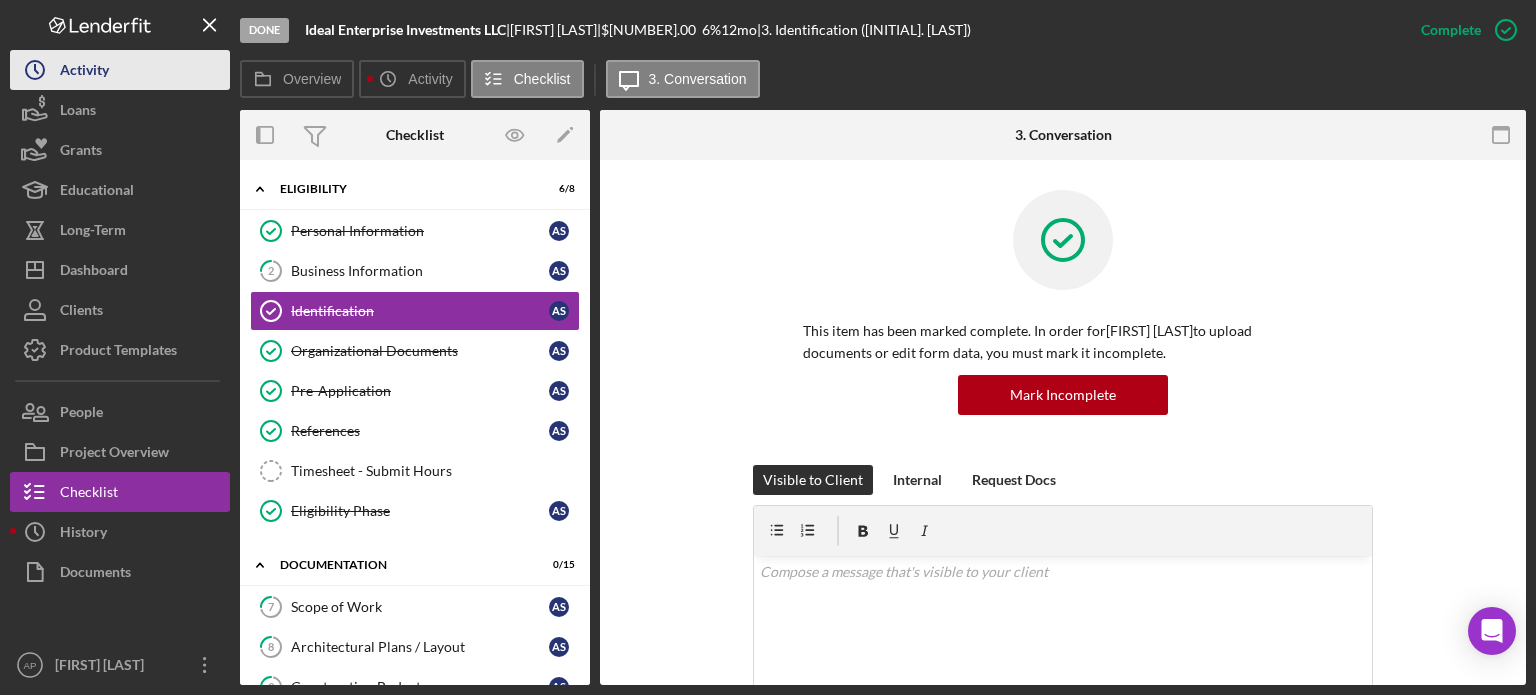 click on "Icon/History Activity" at bounding box center (120, 70) 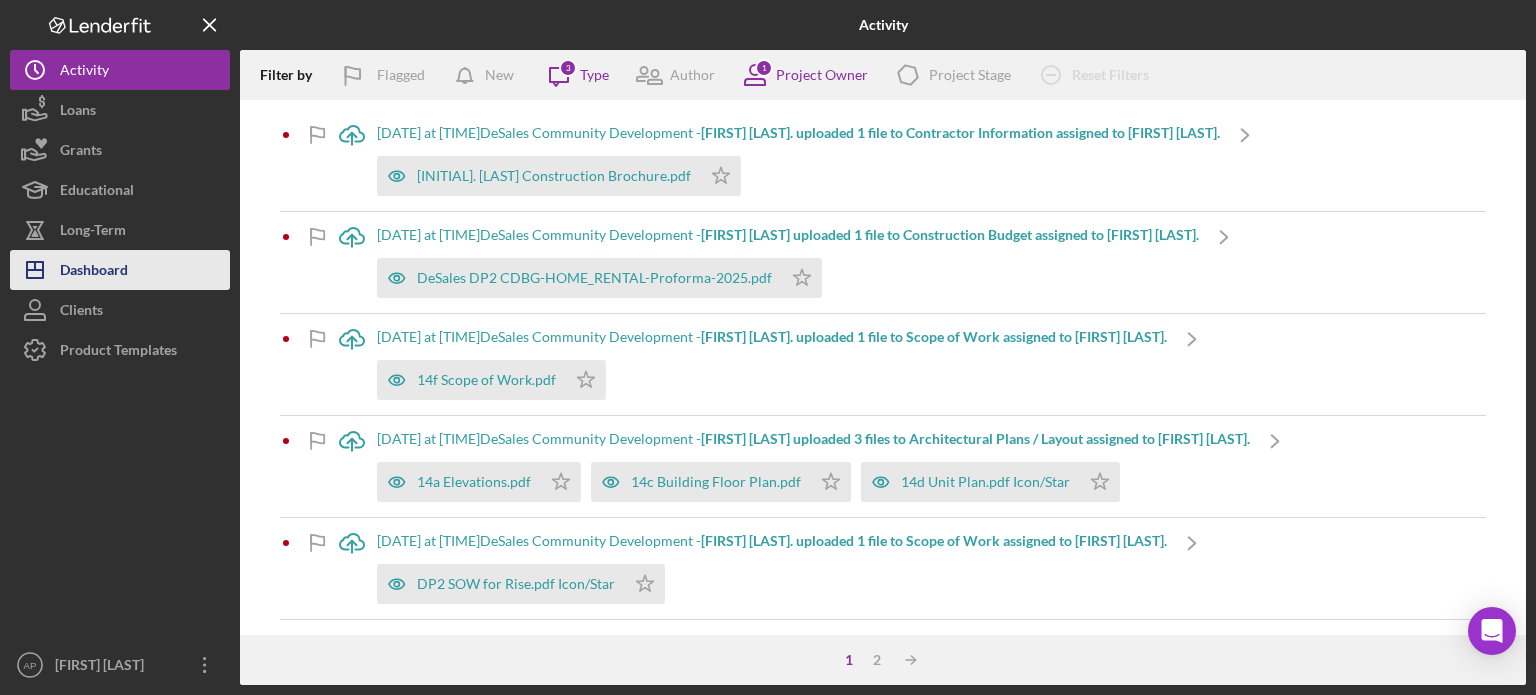 click on "Dashboard" at bounding box center [94, 272] 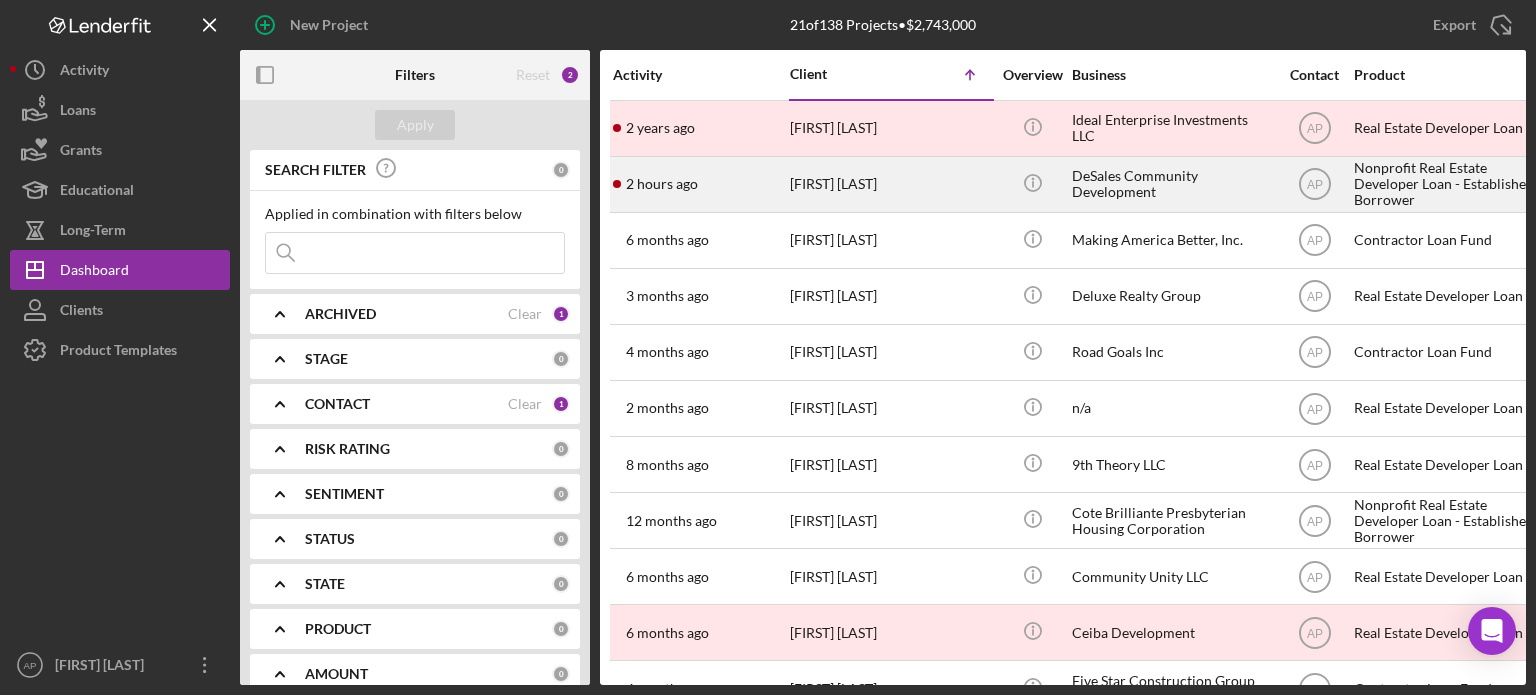 click on "[FIRST] [LAST]" at bounding box center (890, 184) 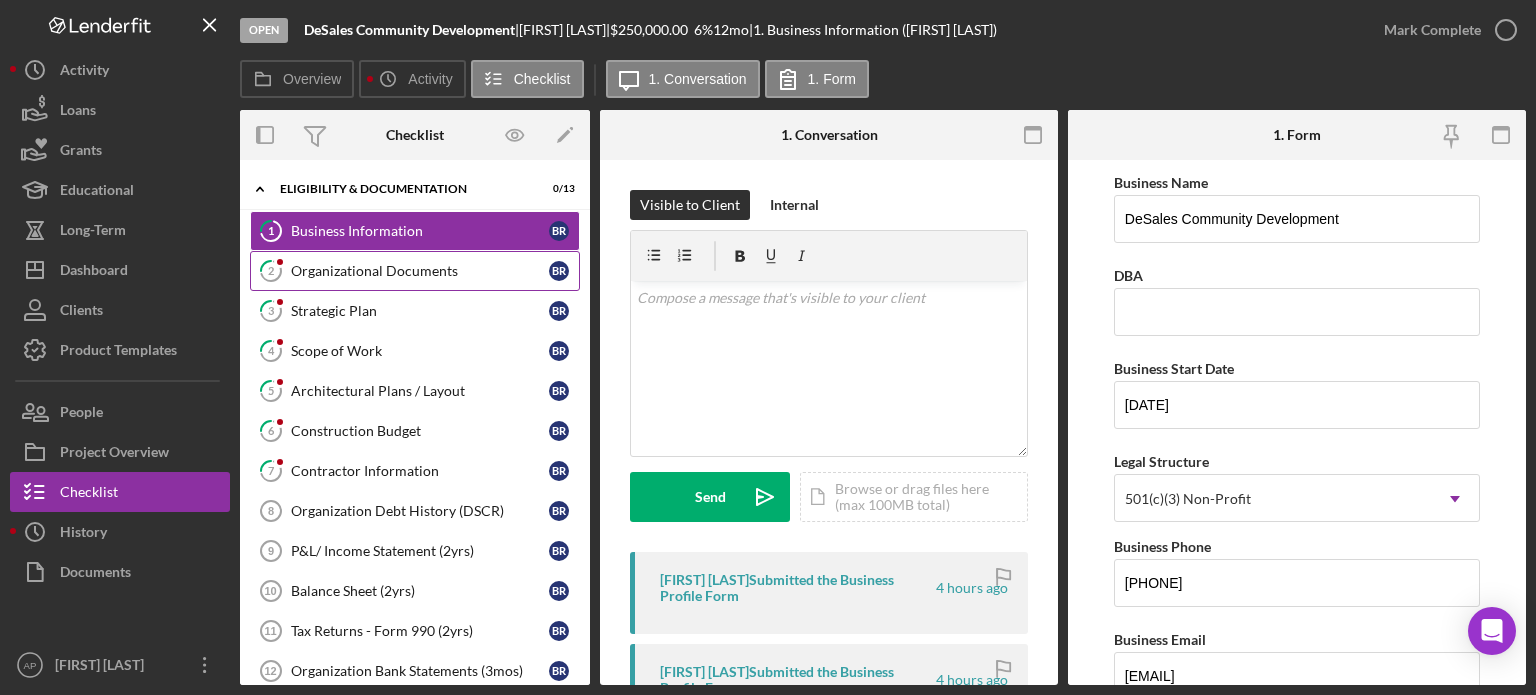 click on "Organizational Documents" at bounding box center (420, 271) 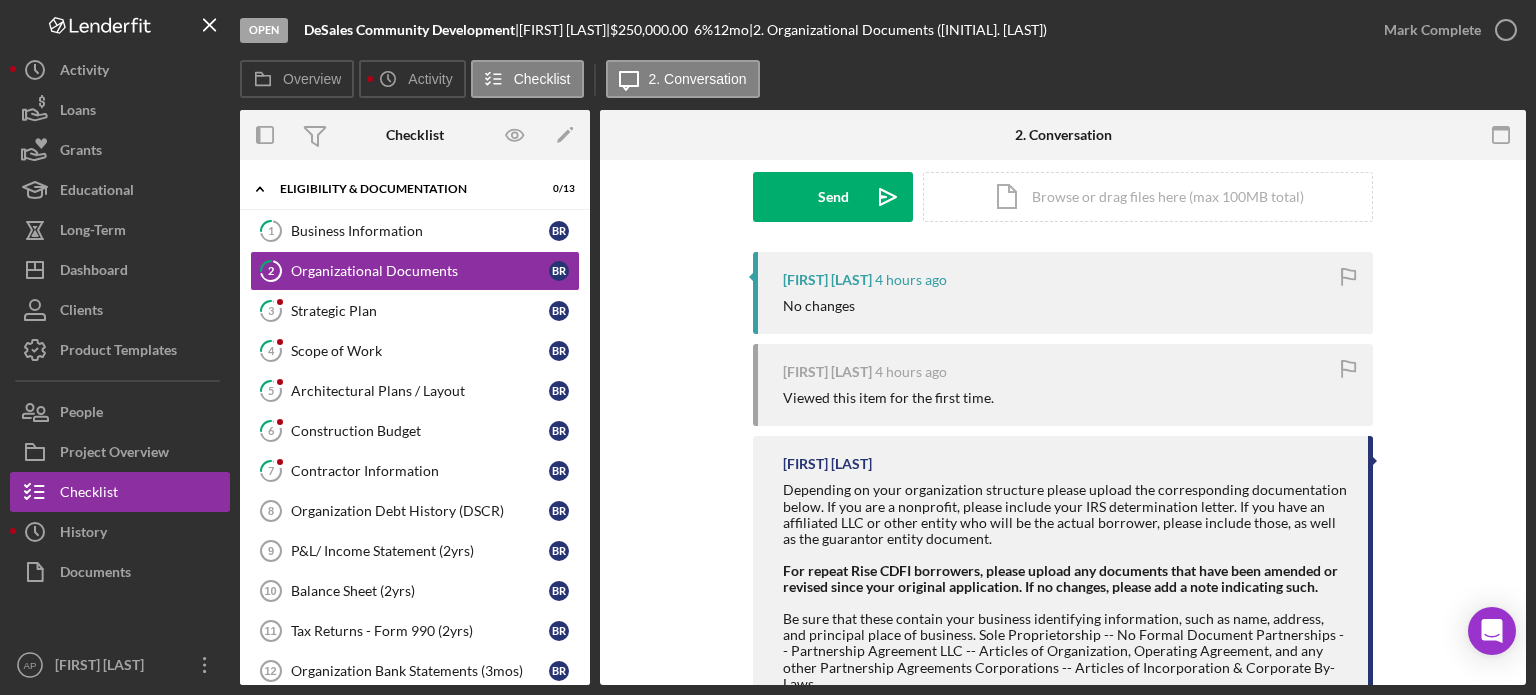 scroll, scrollTop: 354, scrollLeft: 0, axis: vertical 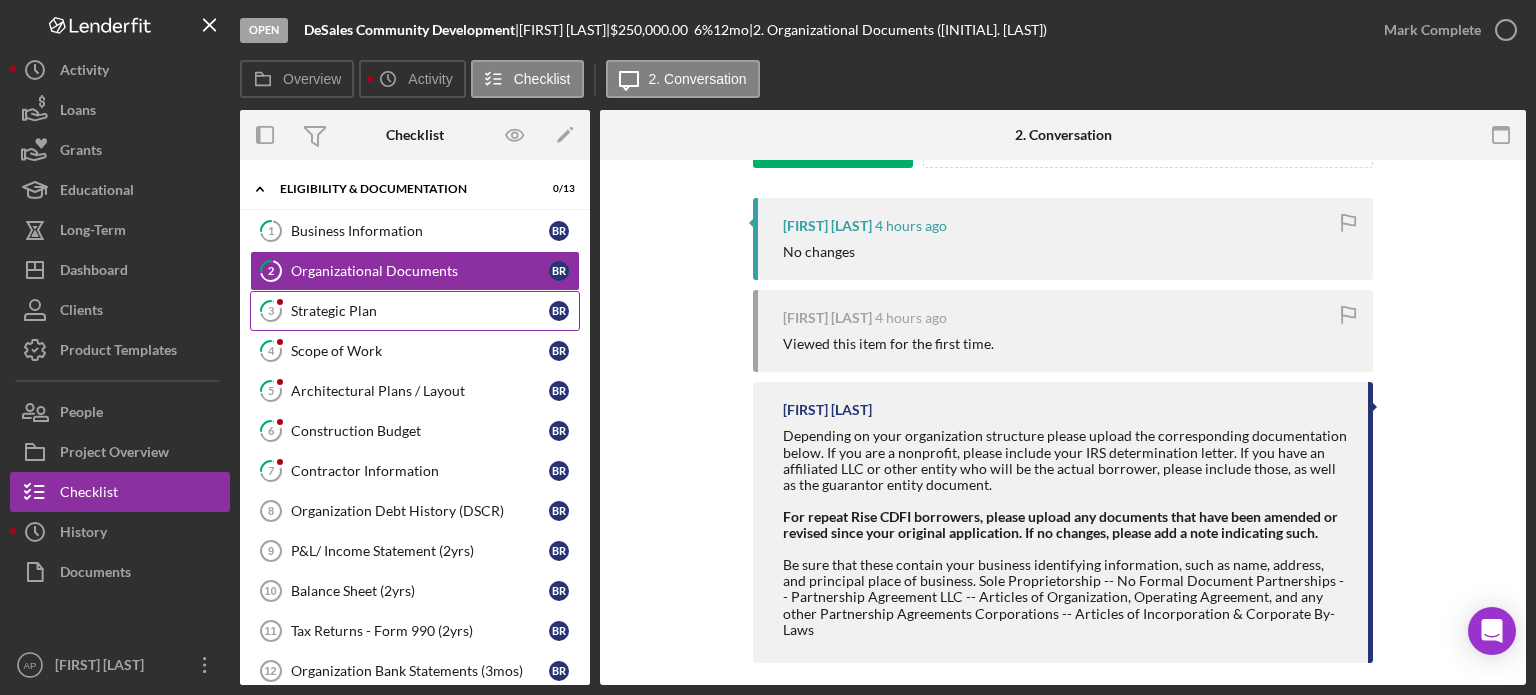 click on "Strategic Plan" at bounding box center [420, 311] 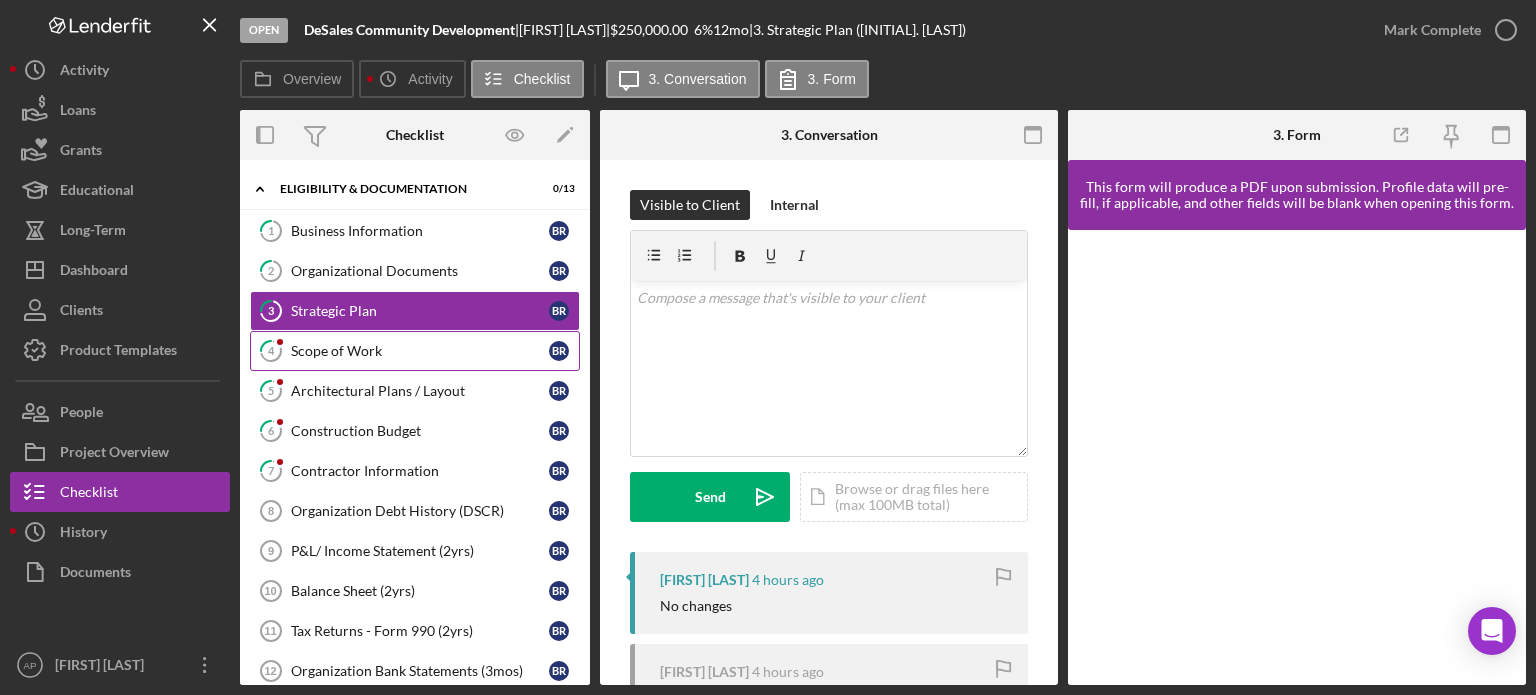 click on "4 Scope of Work B R" at bounding box center (415, 351) 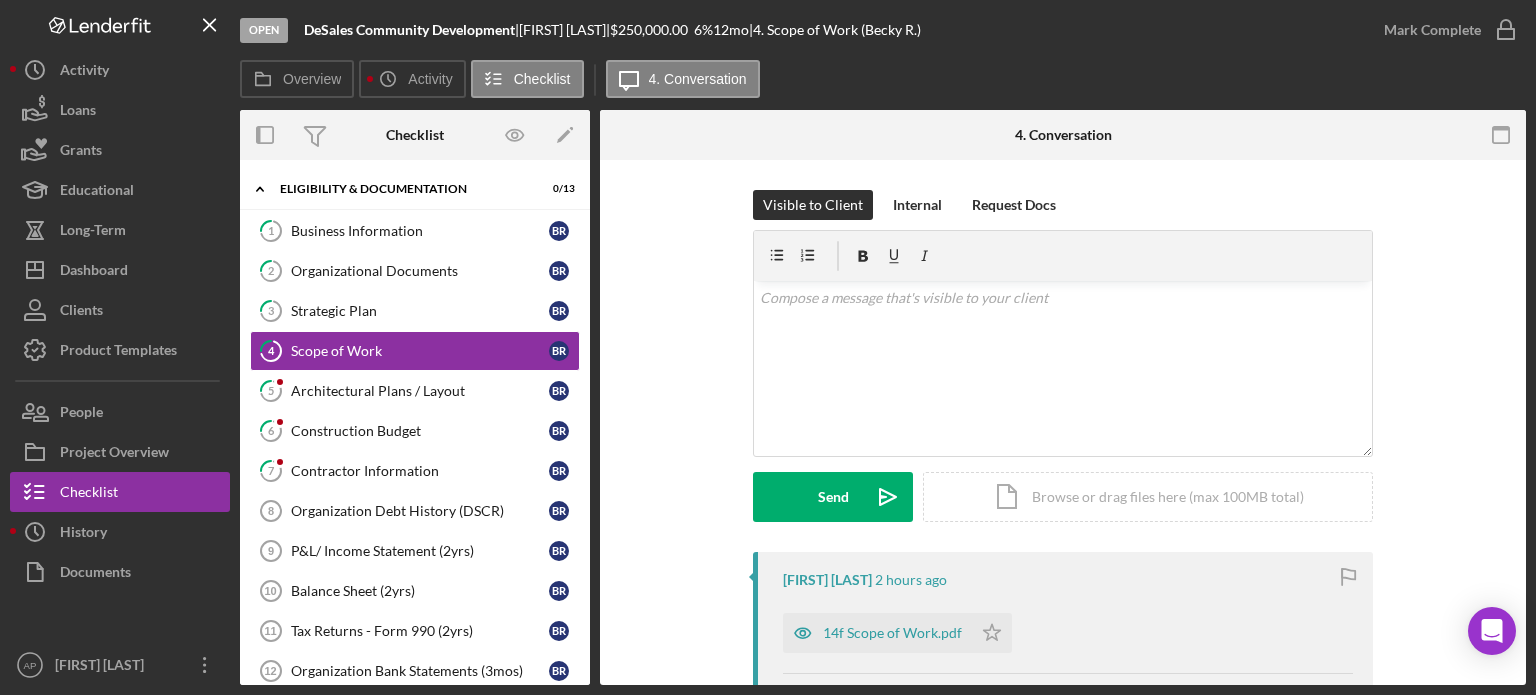 scroll, scrollTop: 100, scrollLeft: 0, axis: vertical 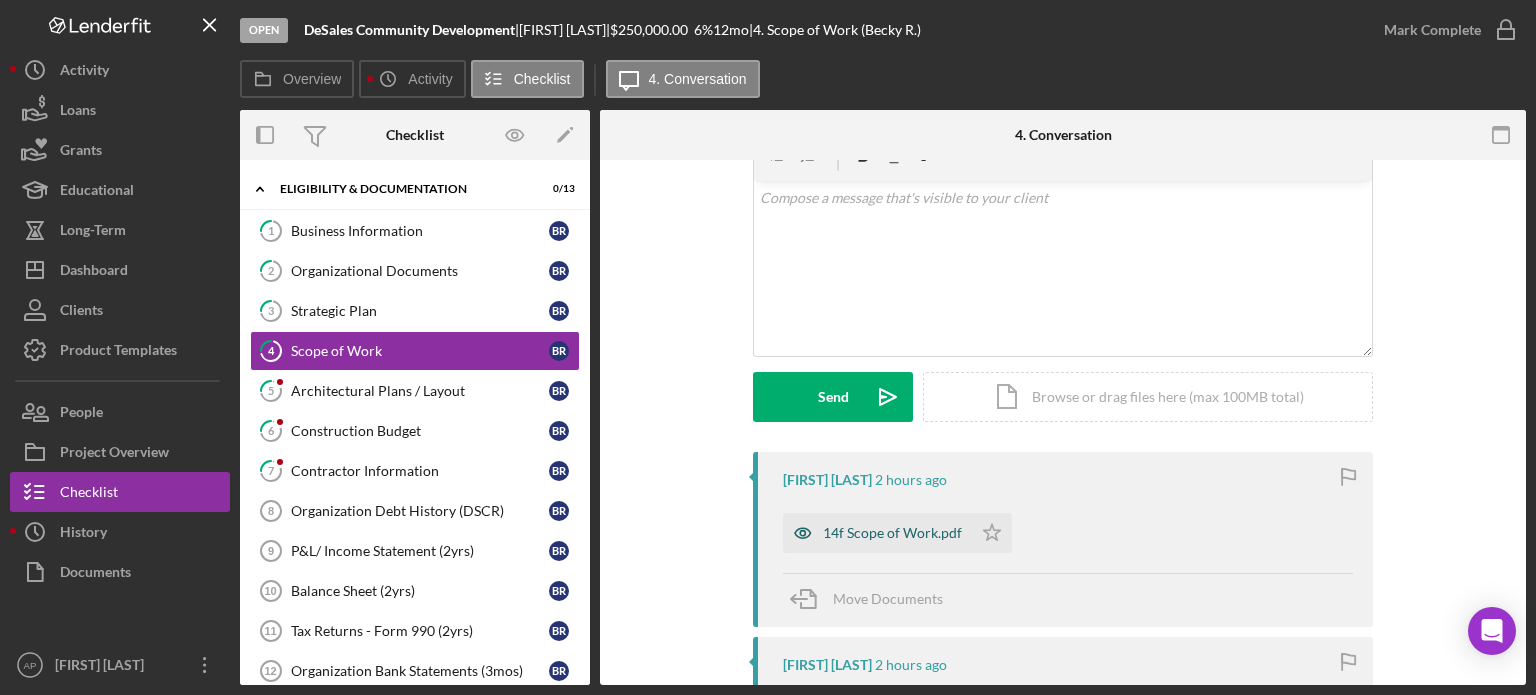 click on "14f Scope of Work.pdf" at bounding box center [892, 533] 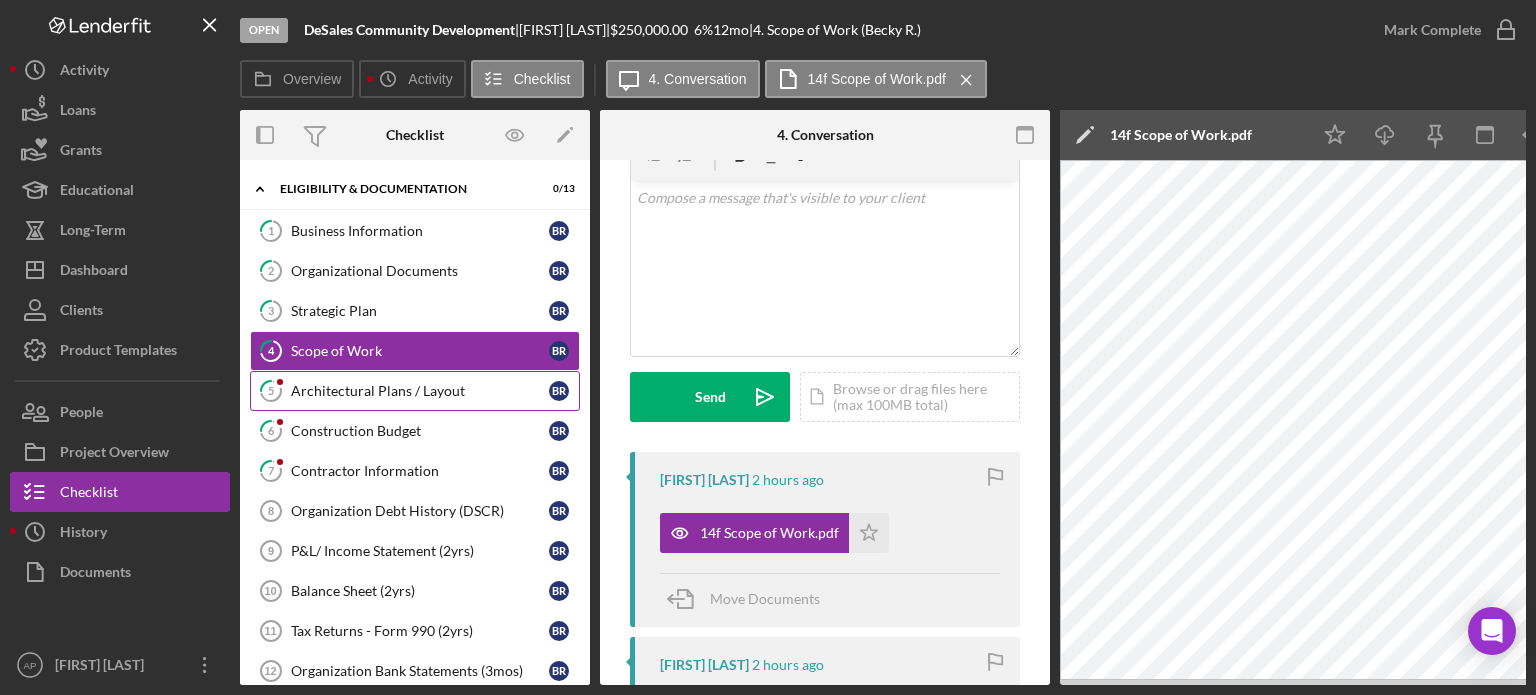click on "Architectural Plans / Layout" at bounding box center (420, 391) 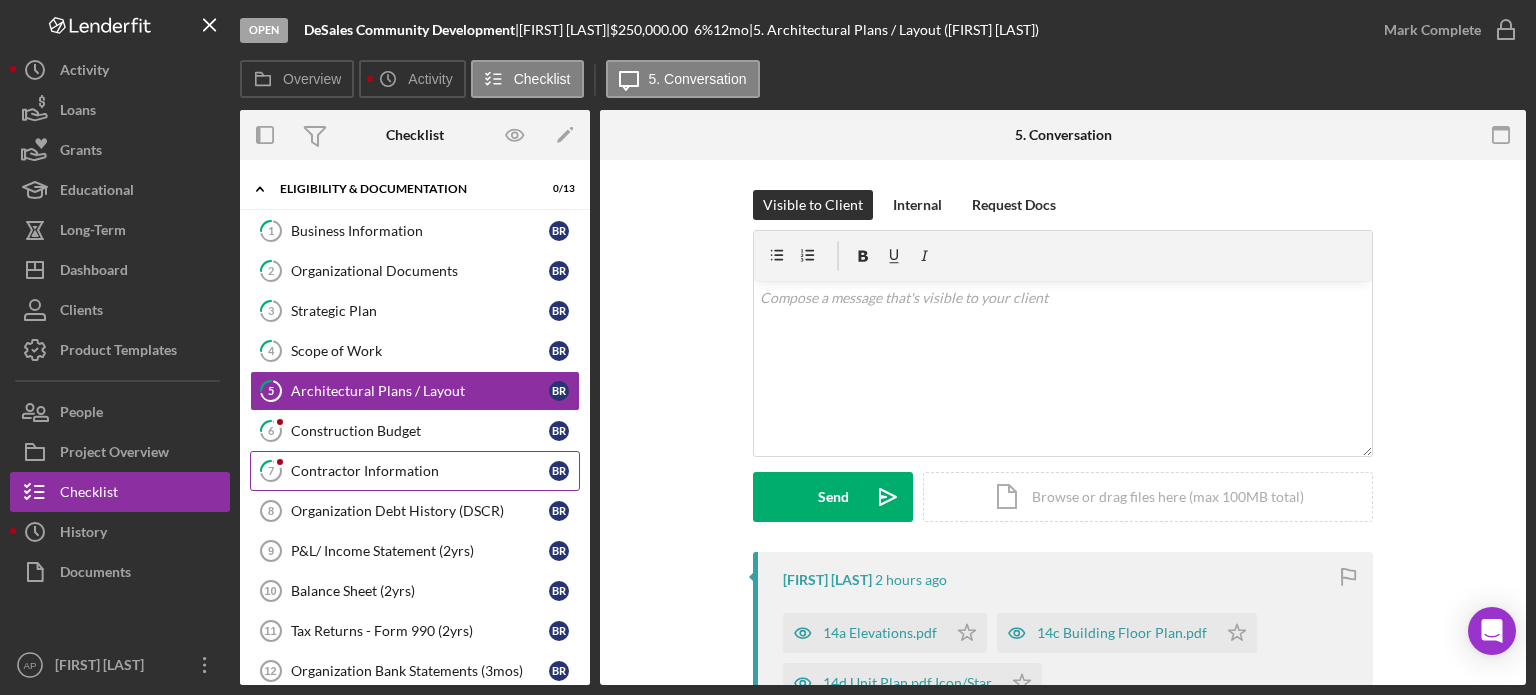 click on "Contractor Information" at bounding box center (420, 471) 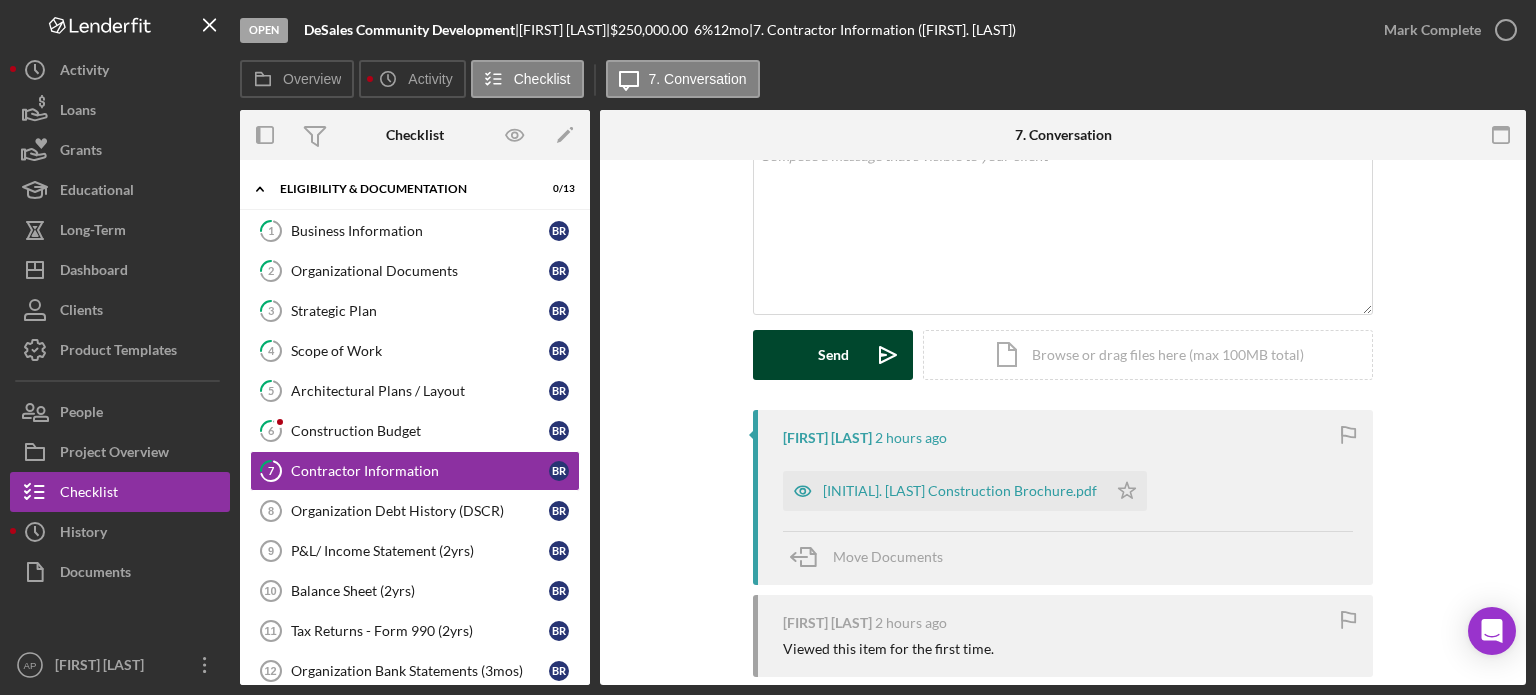 scroll, scrollTop: 200, scrollLeft: 0, axis: vertical 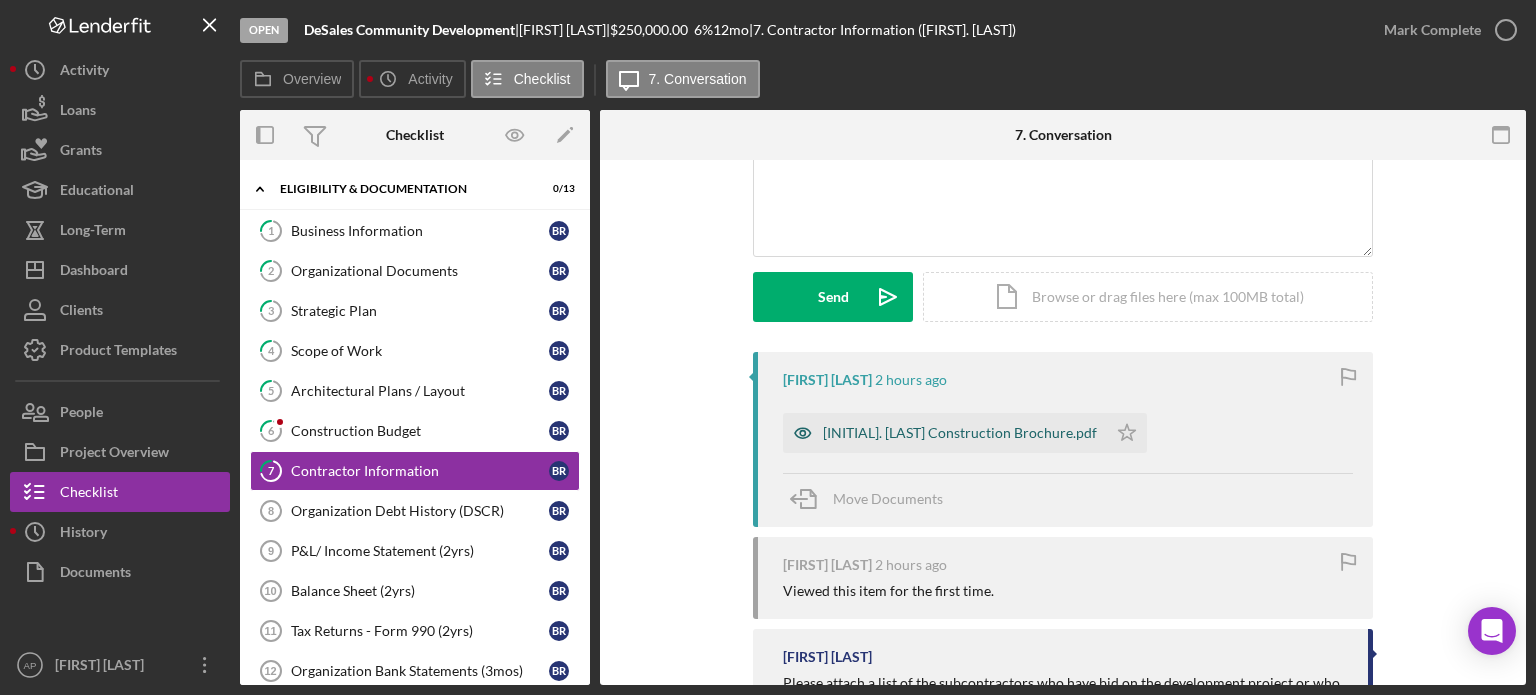 click on "[INITIAL]. [LAST] Construction Brochure.pdf" at bounding box center [960, 433] 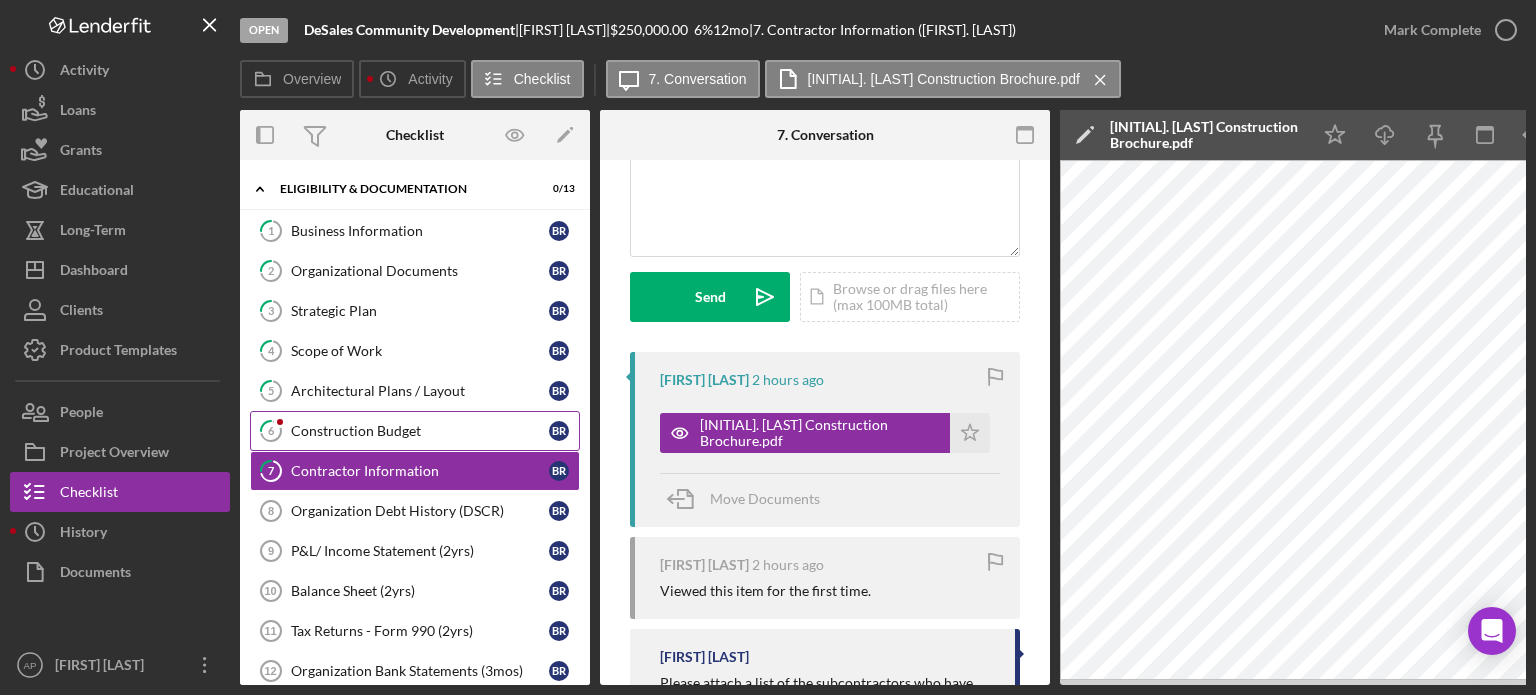 scroll, scrollTop: 200, scrollLeft: 0, axis: vertical 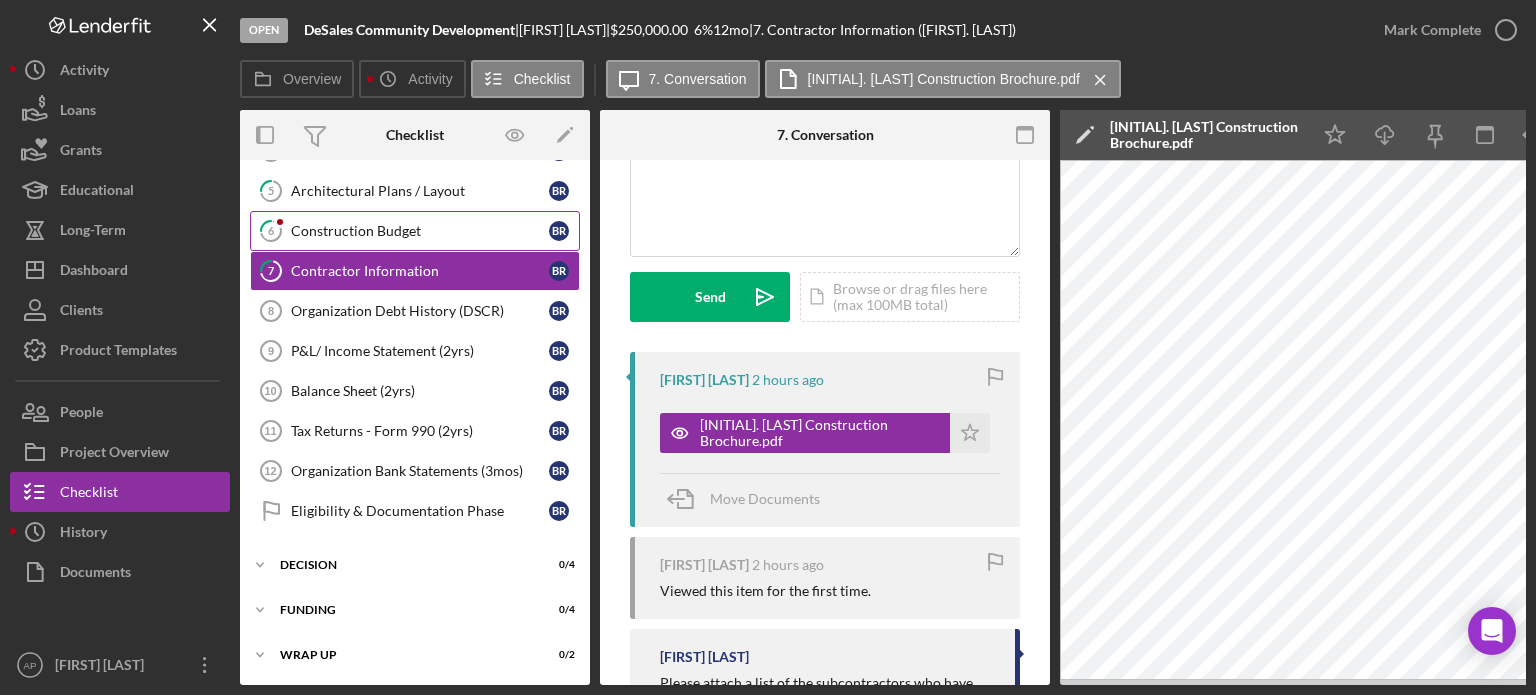click on "Construction Budget" at bounding box center [420, 231] 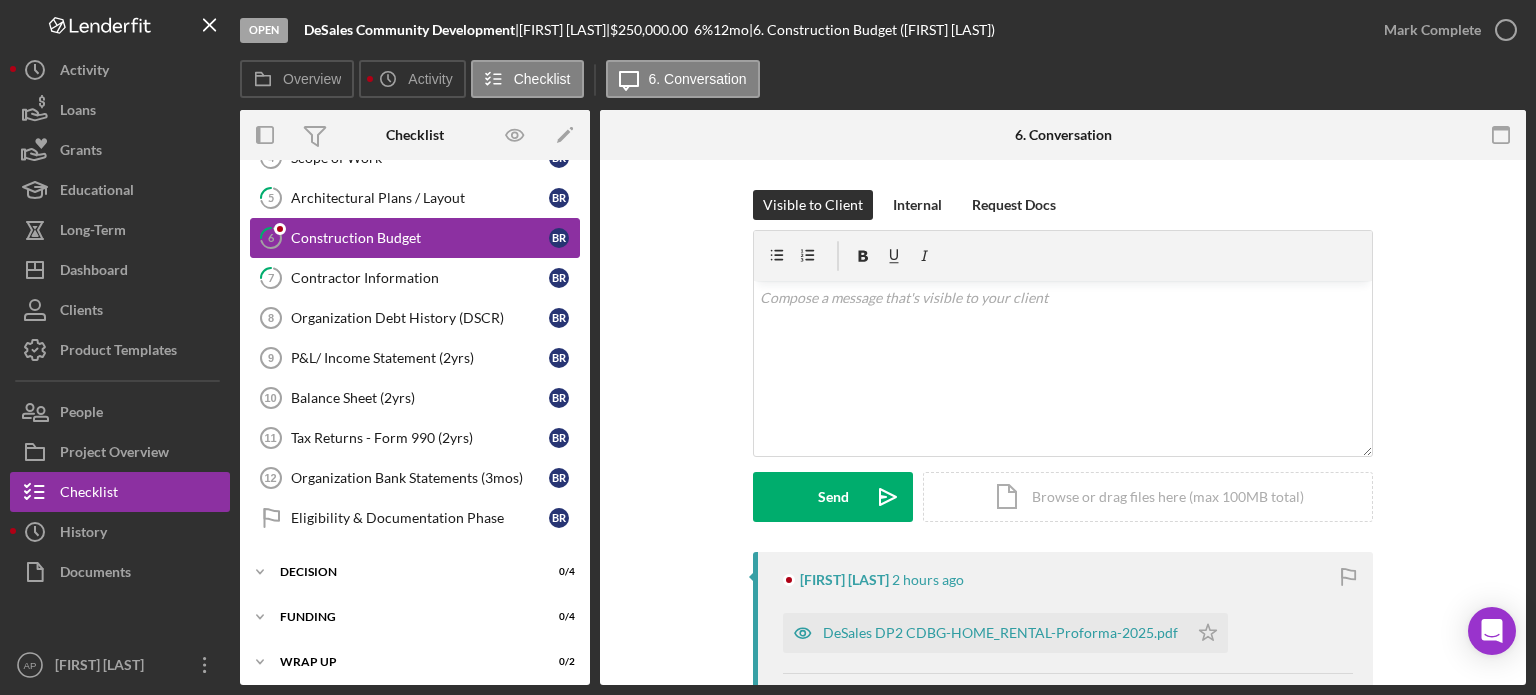 scroll, scrollTop: 195, scrollLeft: 0, axis: vertical 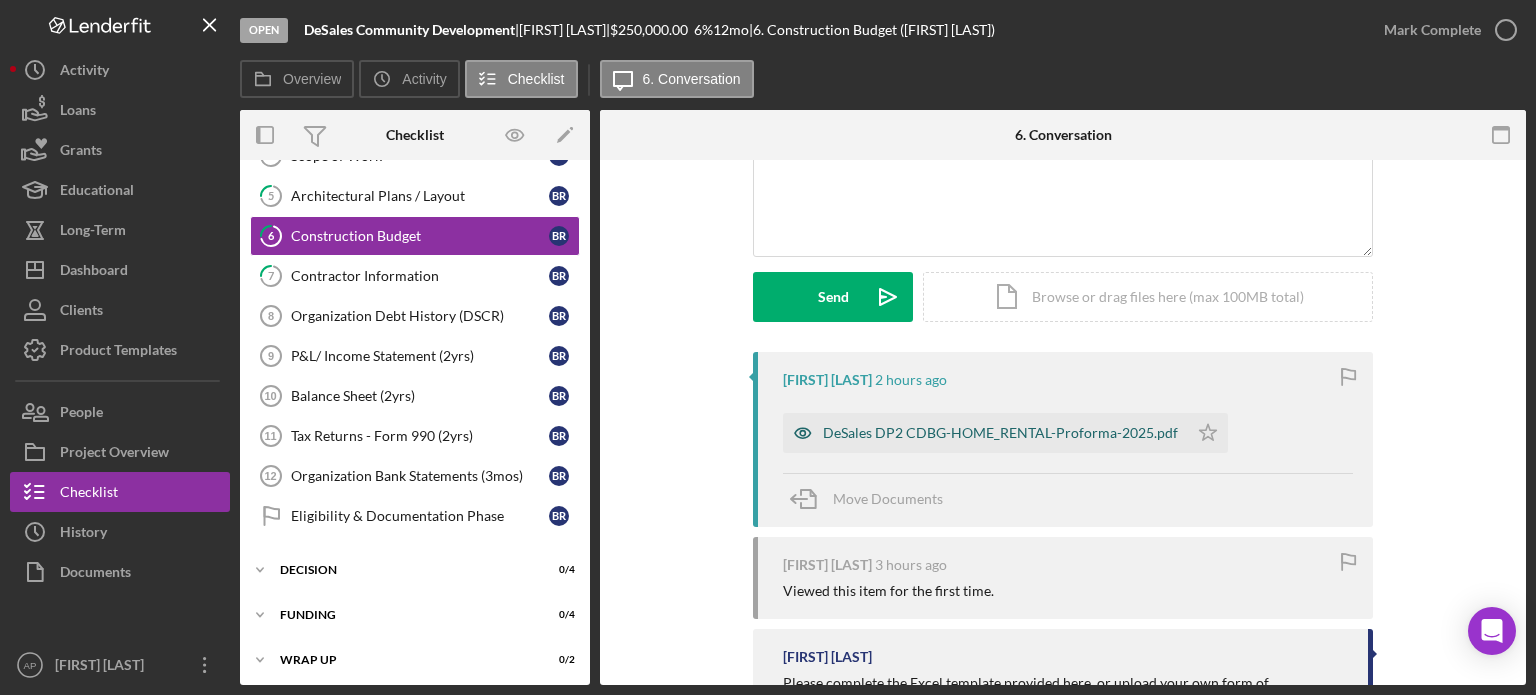 click on "DeSales DP2 CDBG-HOME_RENTAL-Proforma-2025.pdf" at bounding box center [1000, 433] 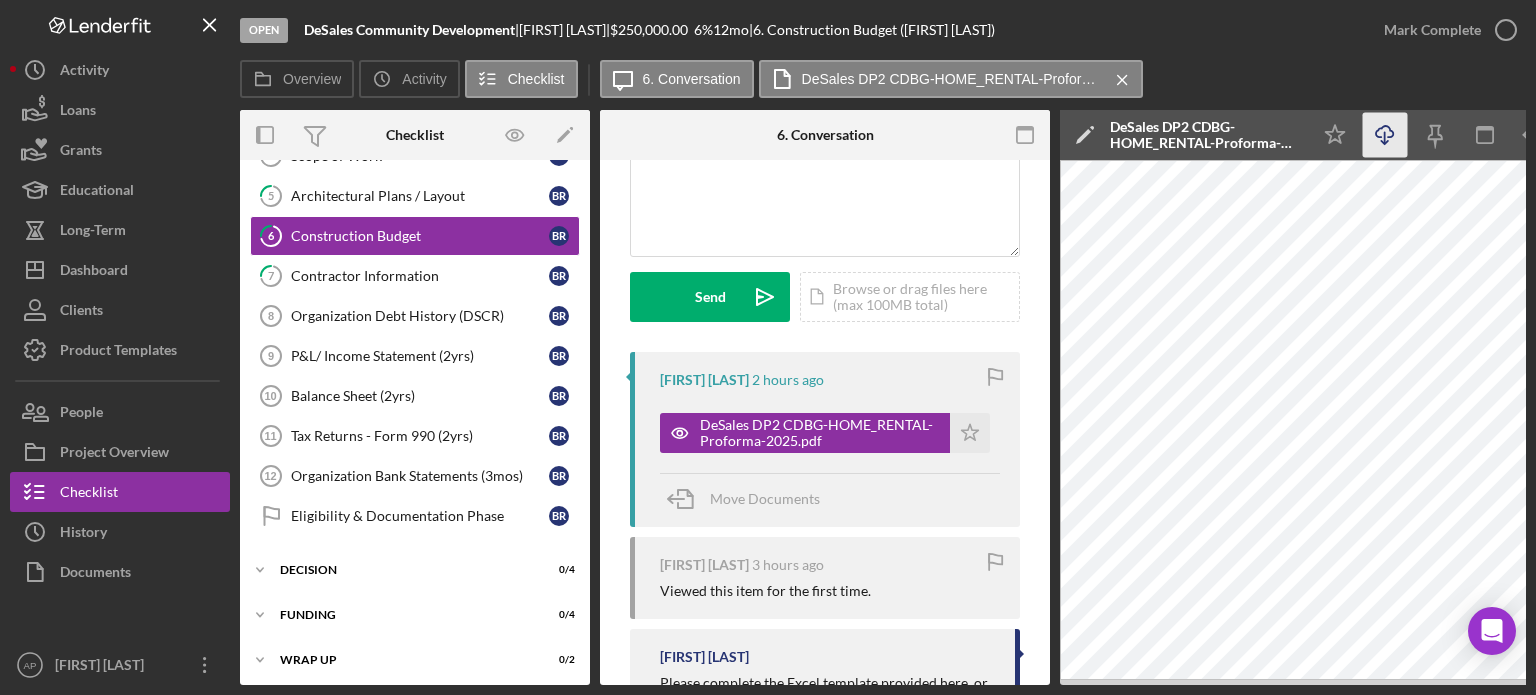 click on "Icon/Download" 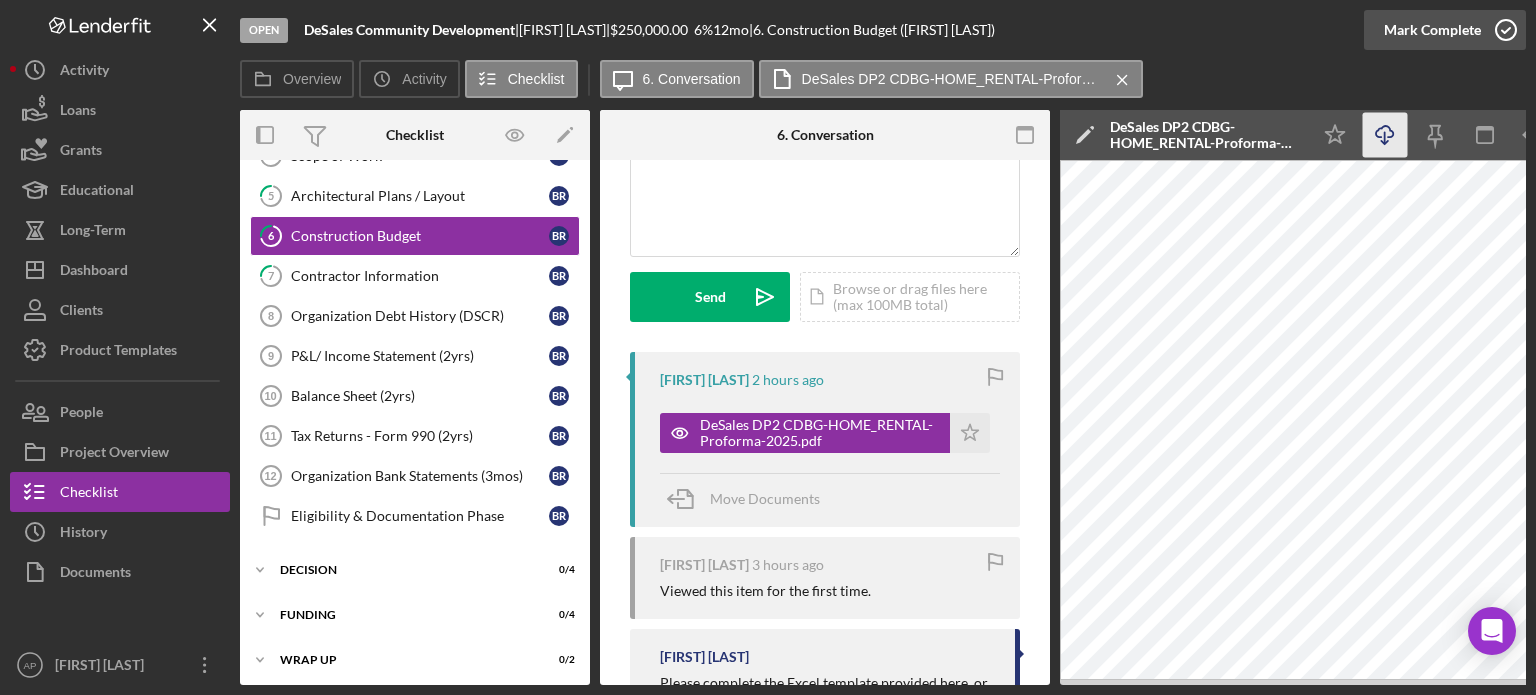 click 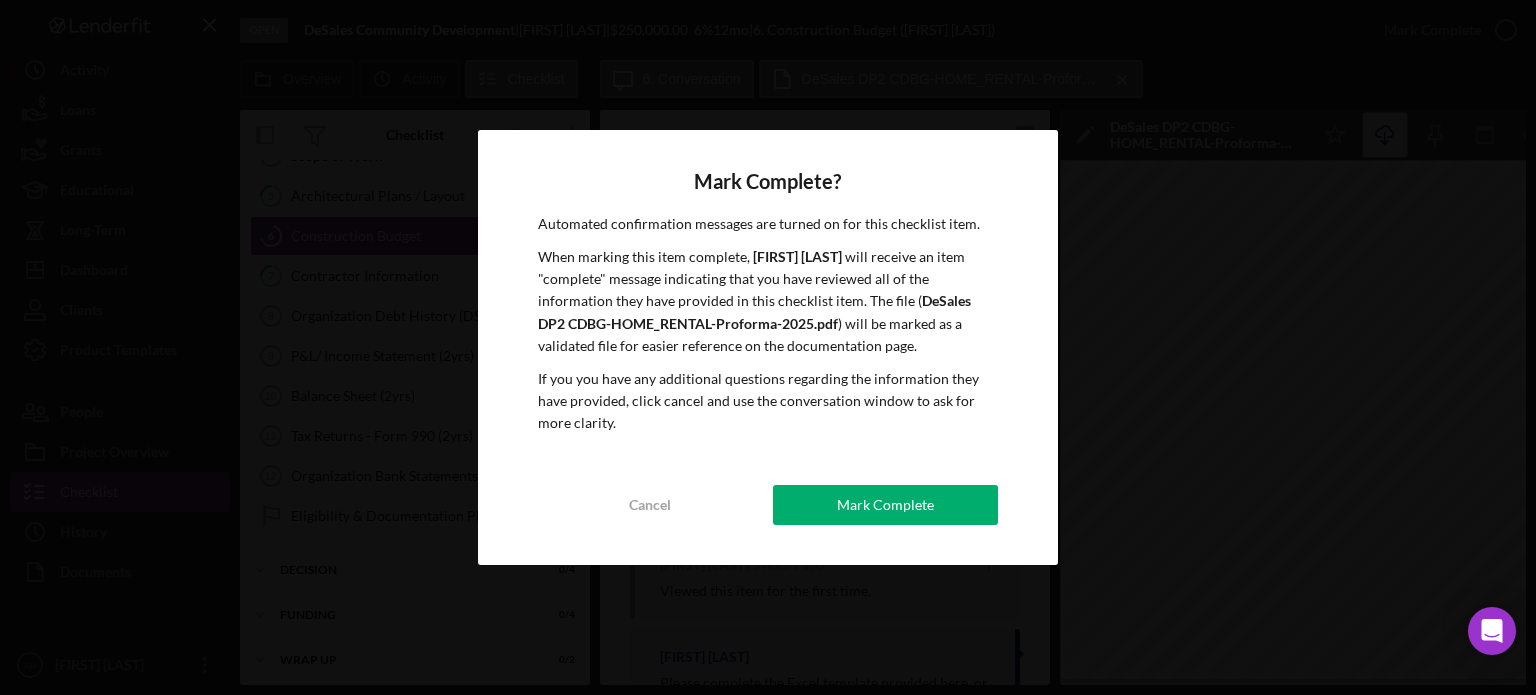 drag, startPoint x: 936, startPoint y: 502, endPoint x: 924, endPoint y: 495, distance: 13.892444 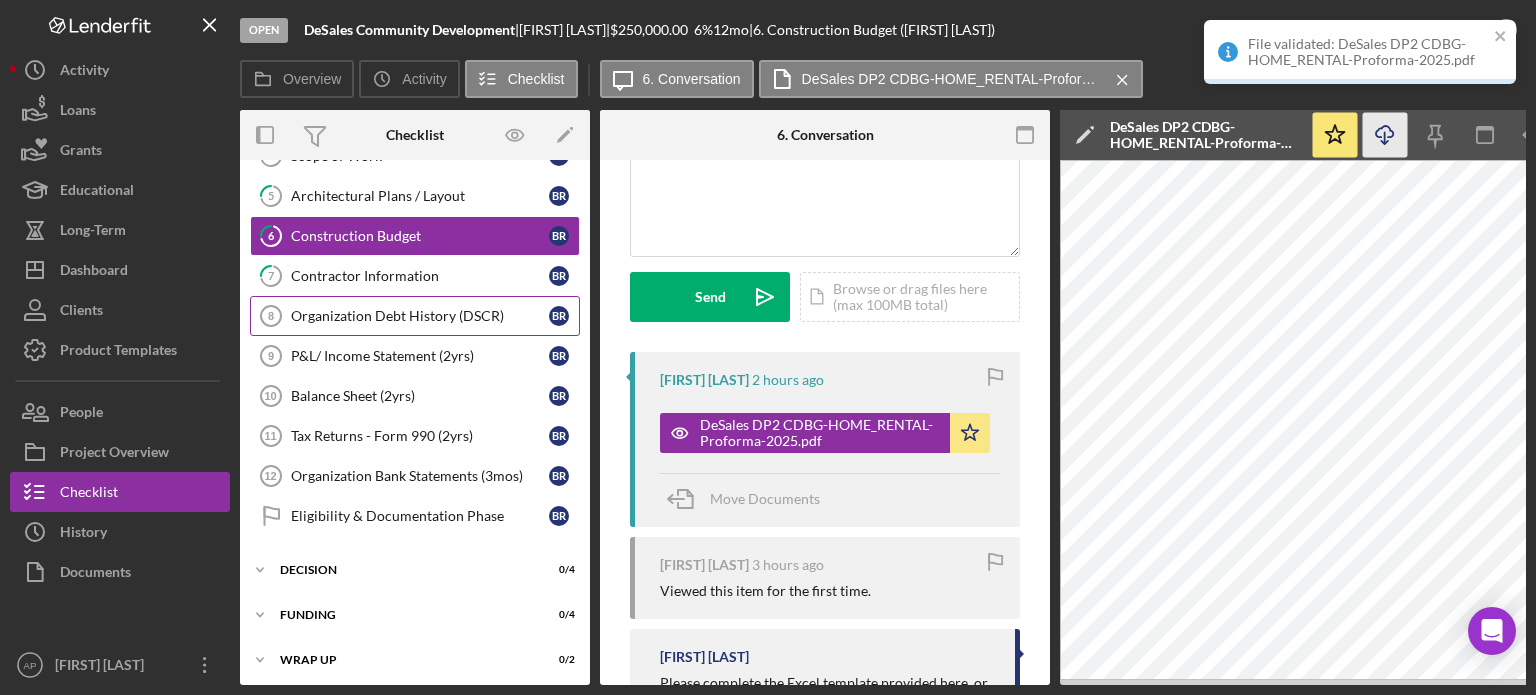 scroll, scrollTop: 497, scrollLeft: 0, axis: vertical 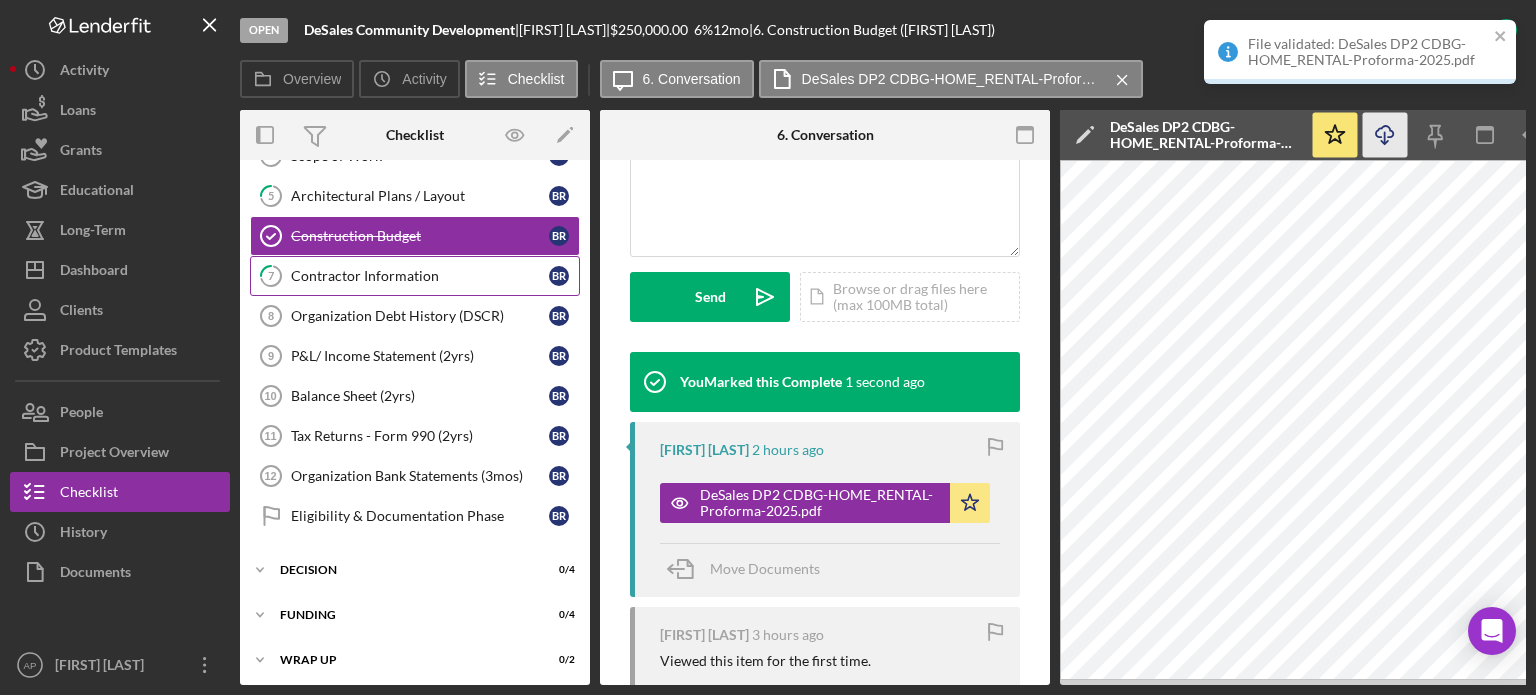 click on "Contractor Information" at bounding box center (420, 276) 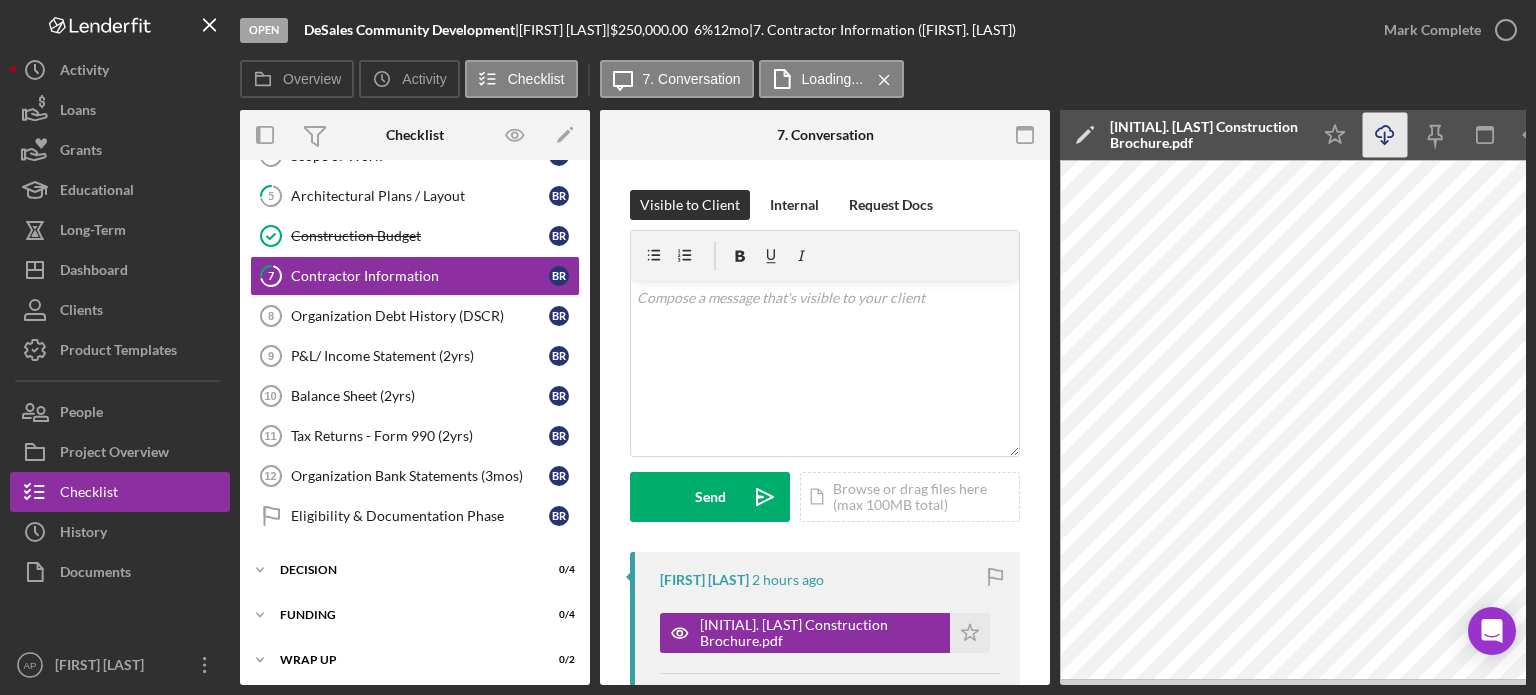 click 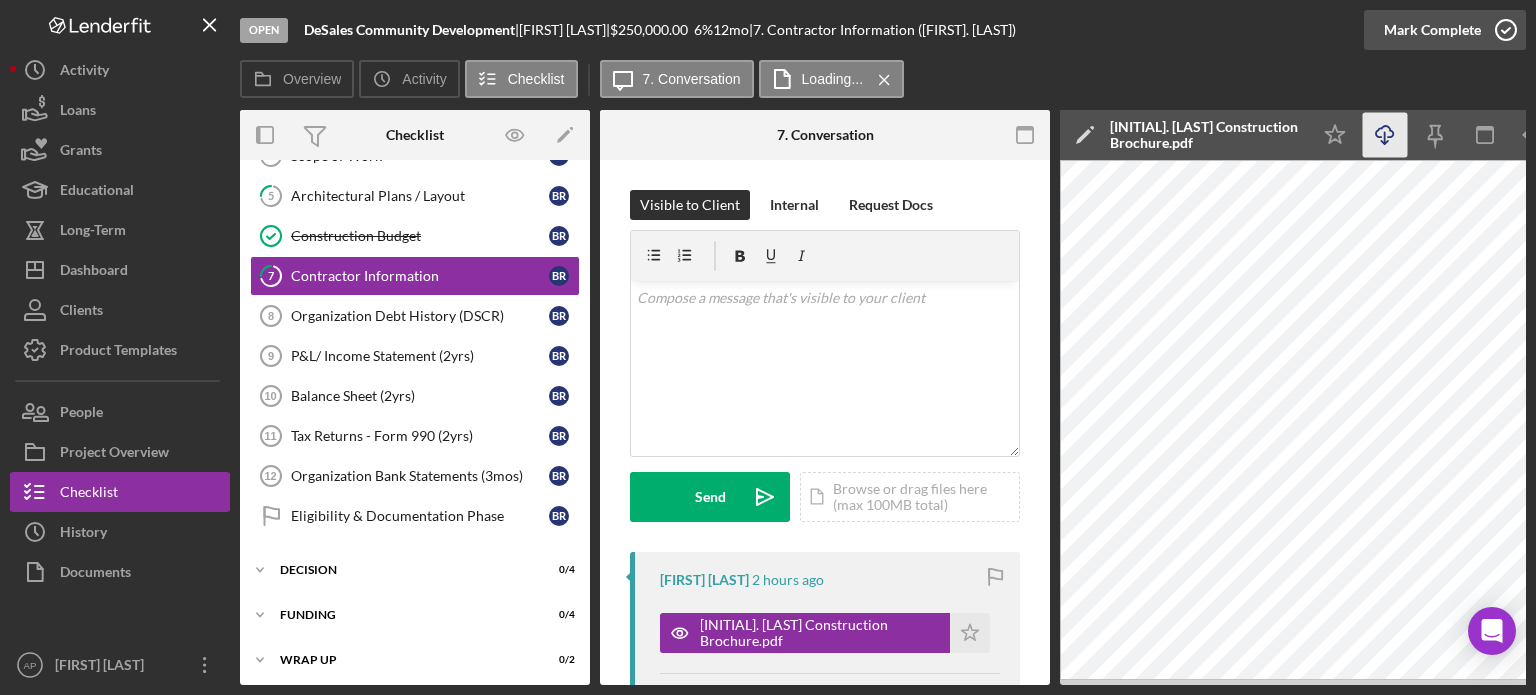 click 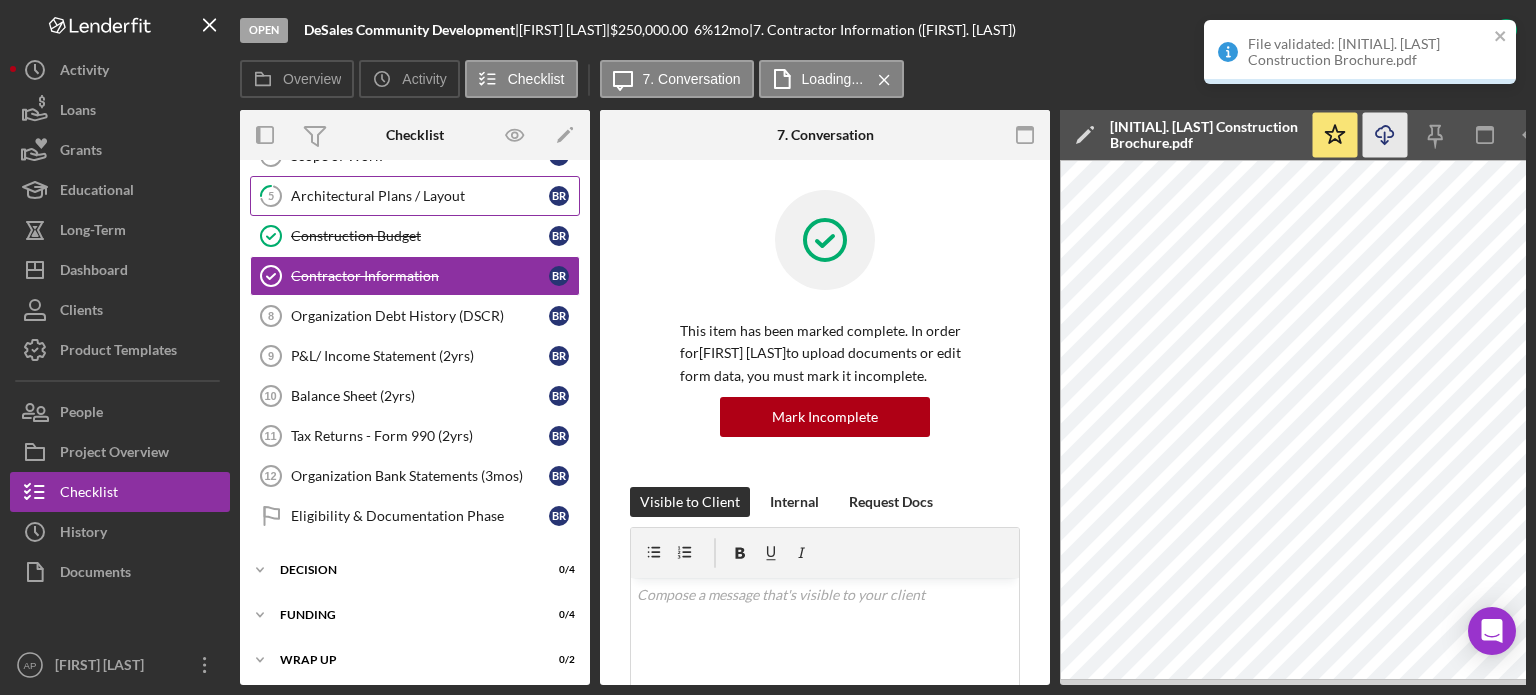 click on "Architectural Plans / Layout" at bounding box center [420, 196] 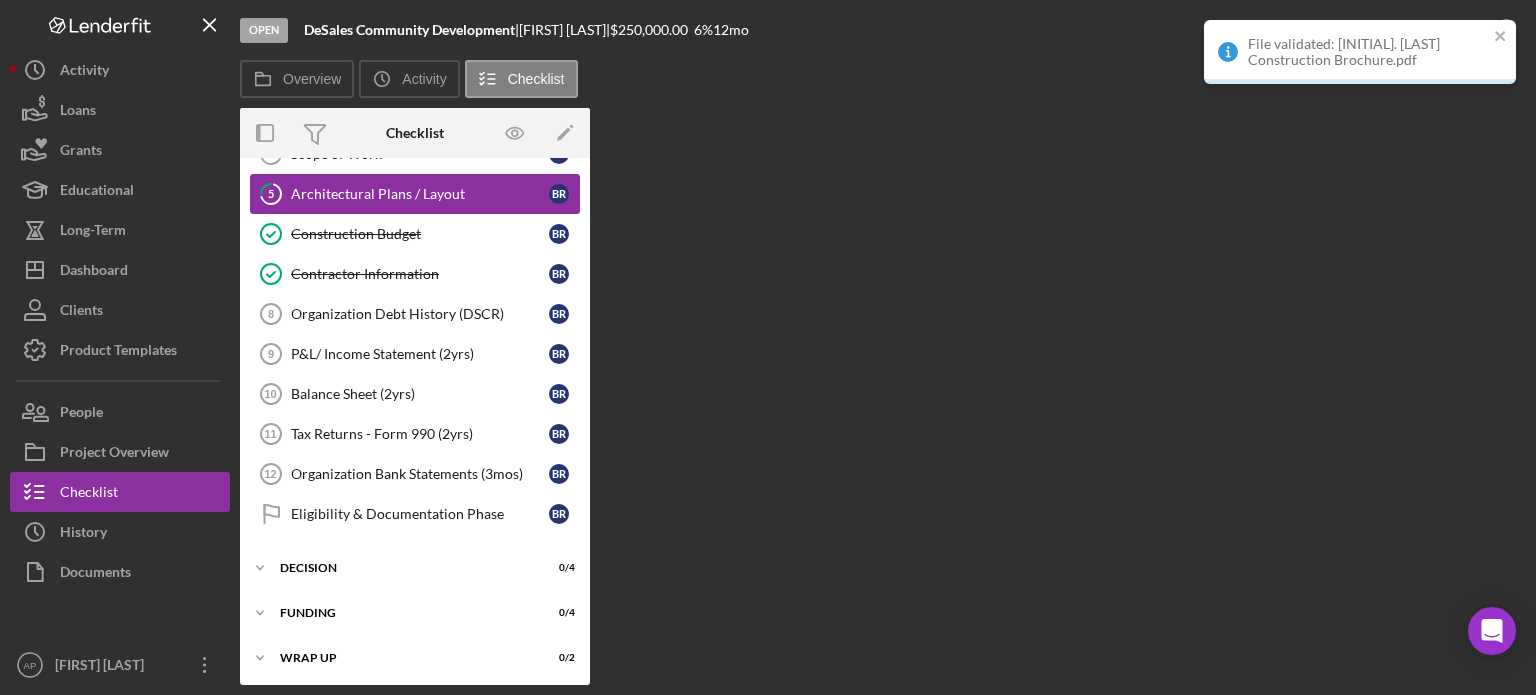 scroll, scrollTop: 195, scrollLeft: 0, axis: vertical 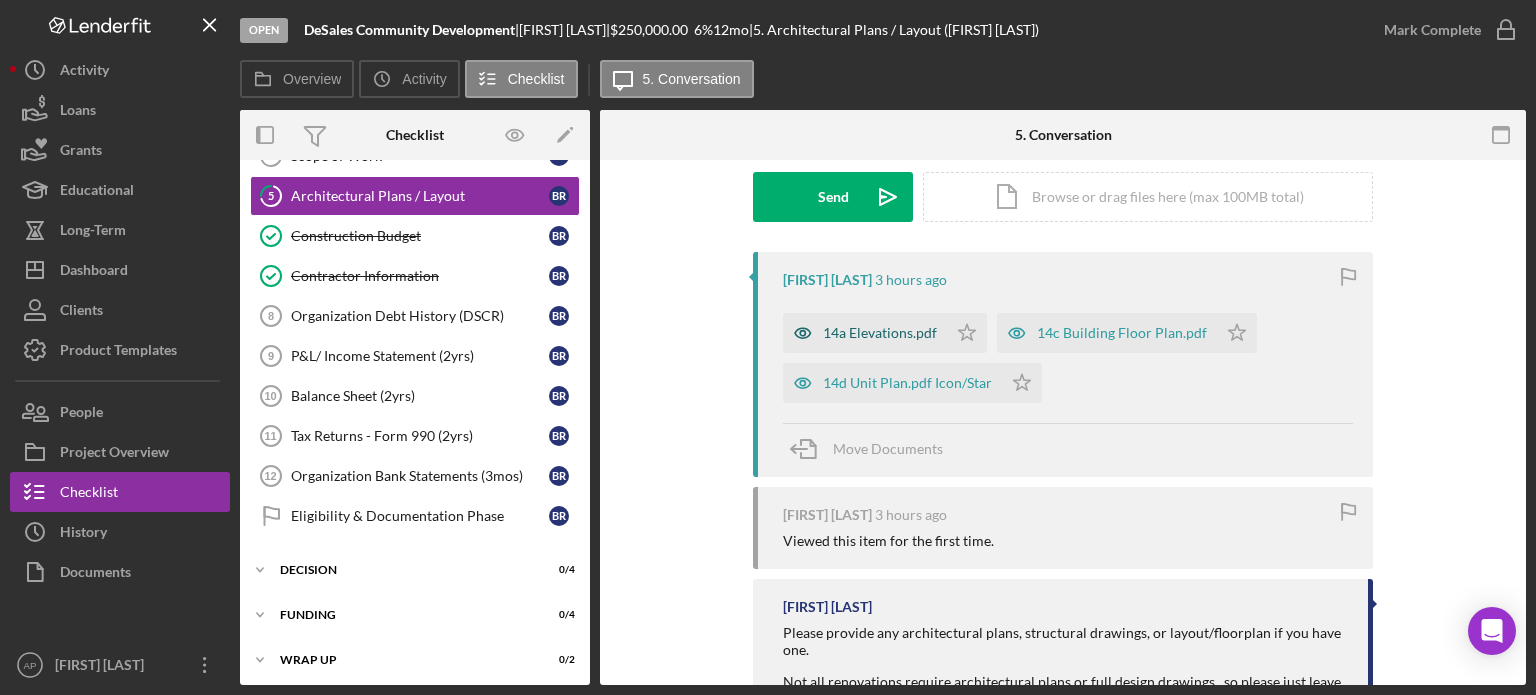 click on "14a Elevations.pdf" at bounding box center [880, 333] 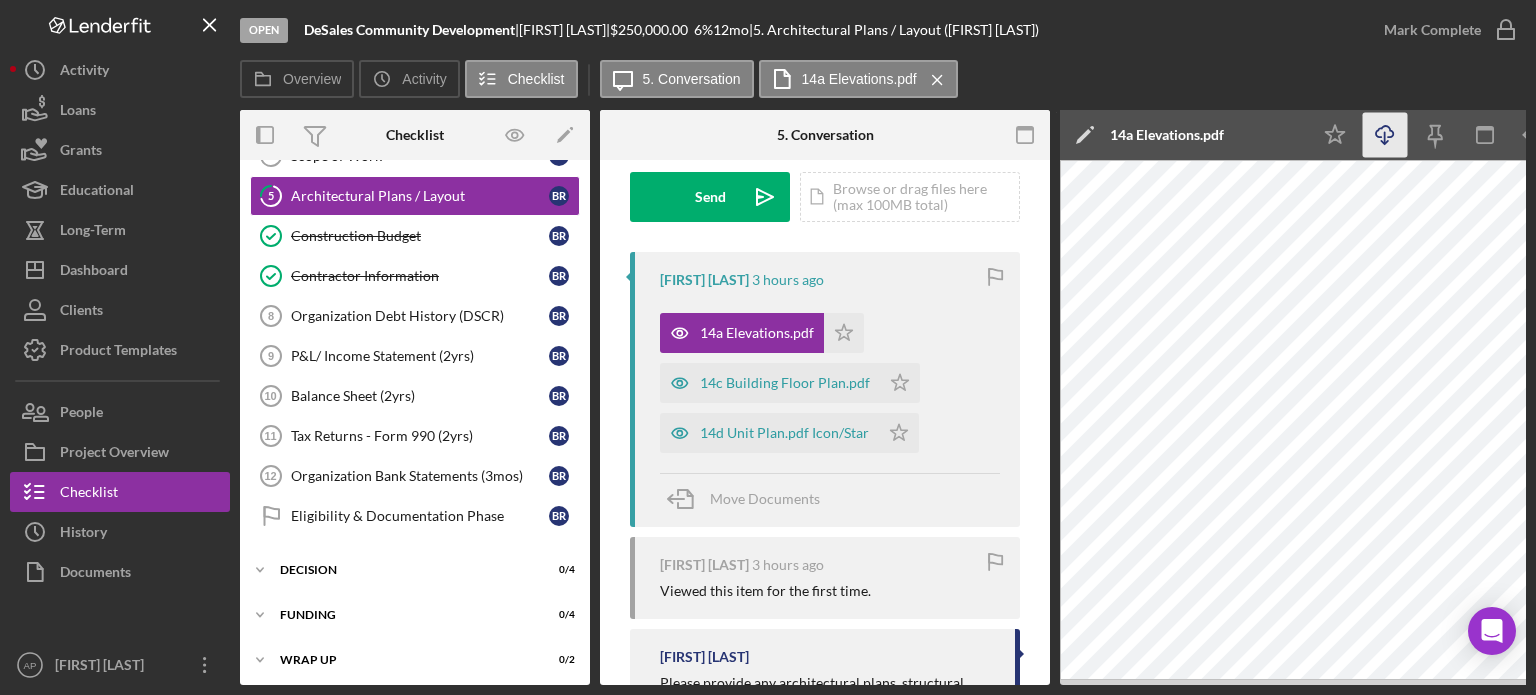 click 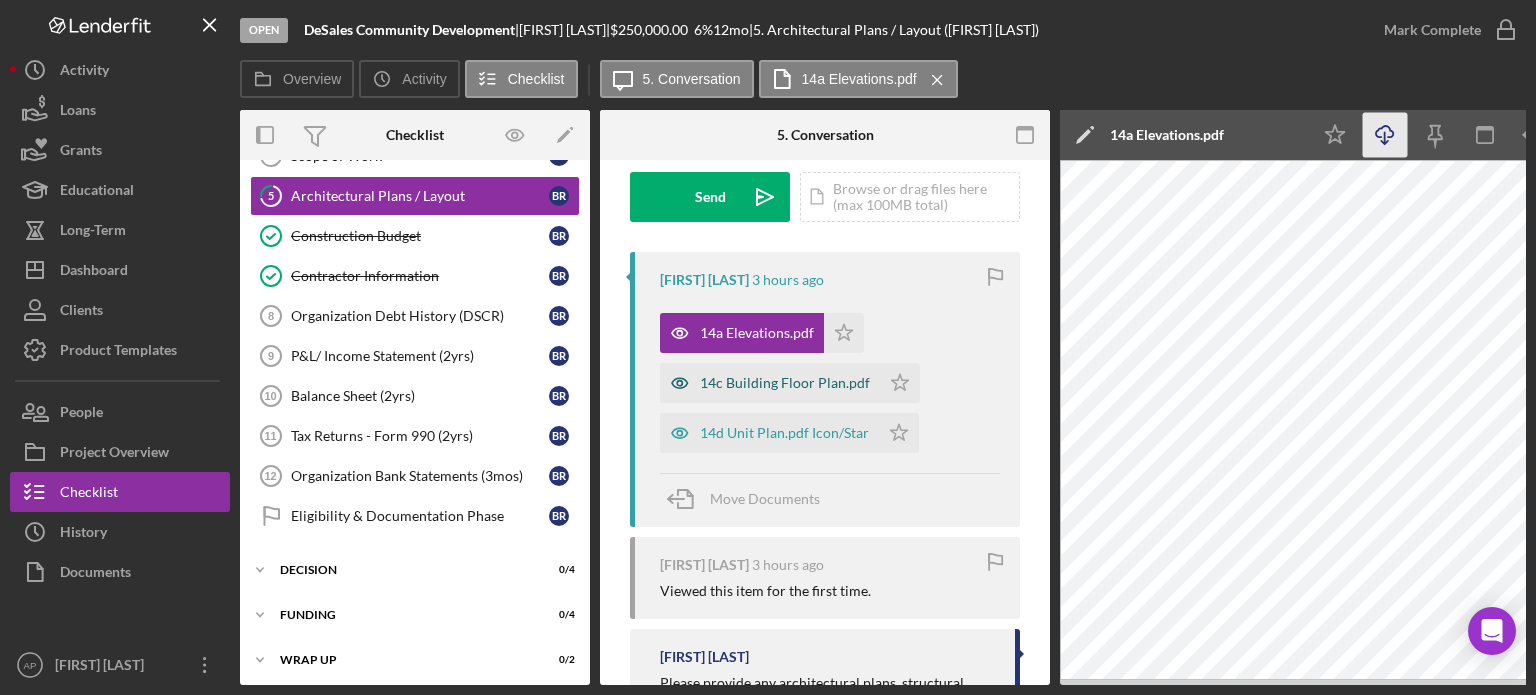 click on "14c Building Floor Plan.pdf" at bounding box center (770, 383) 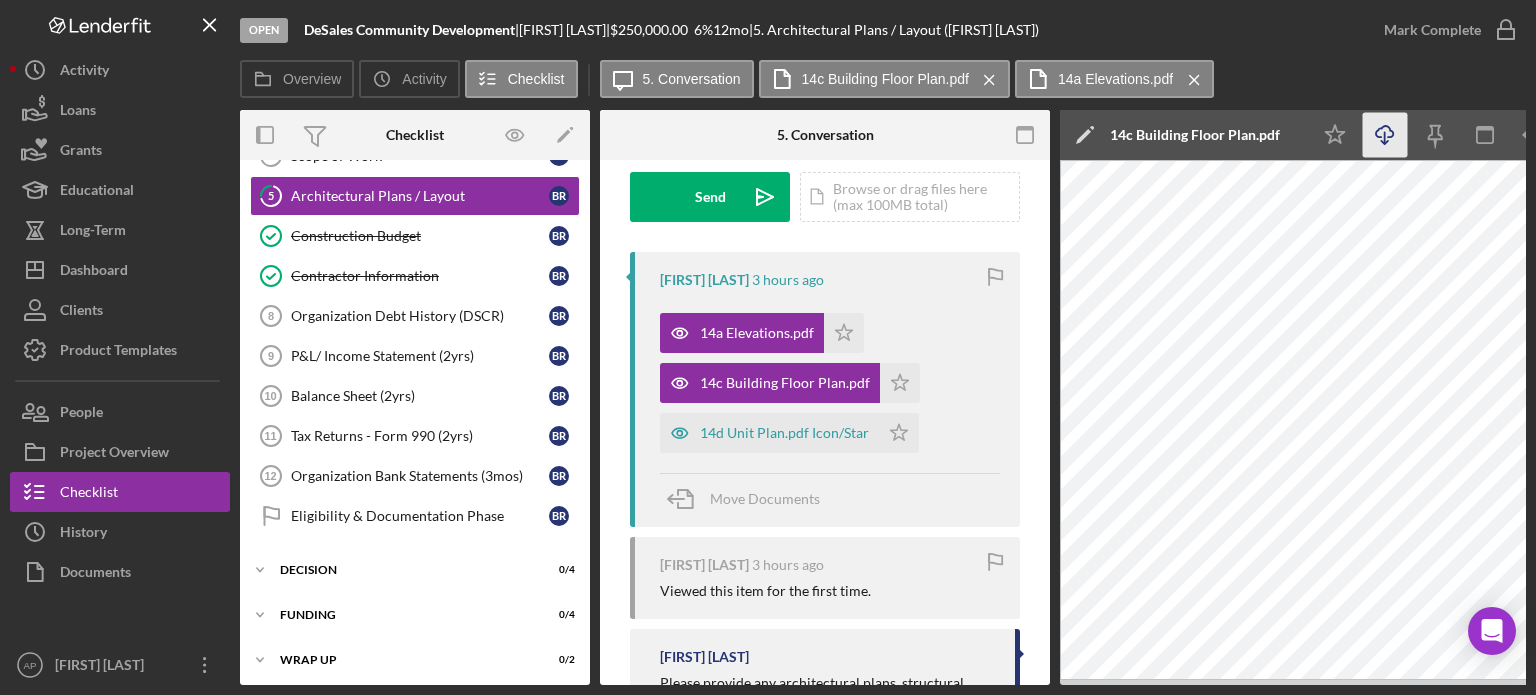 click 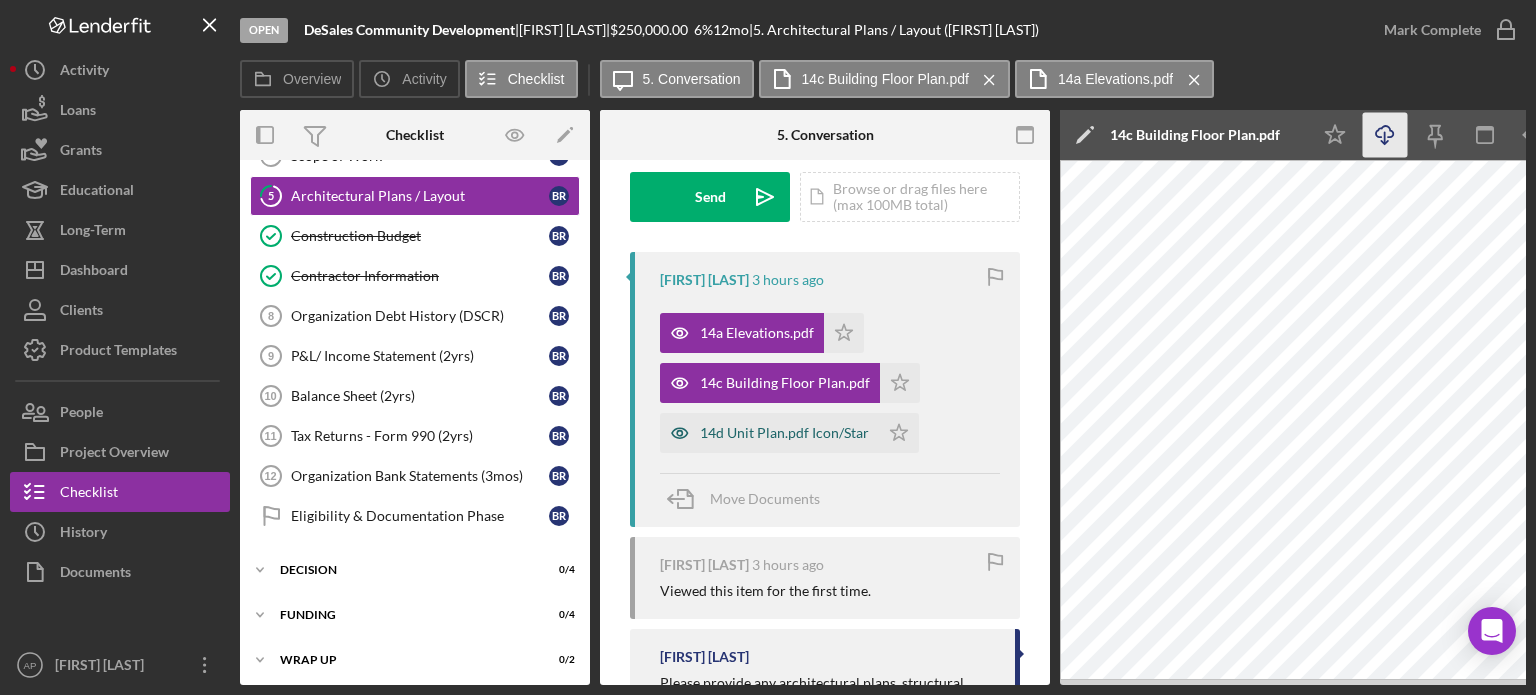 click on "14d Unit Plan.pdf Icon/Star" at bounding box center (784, 433) 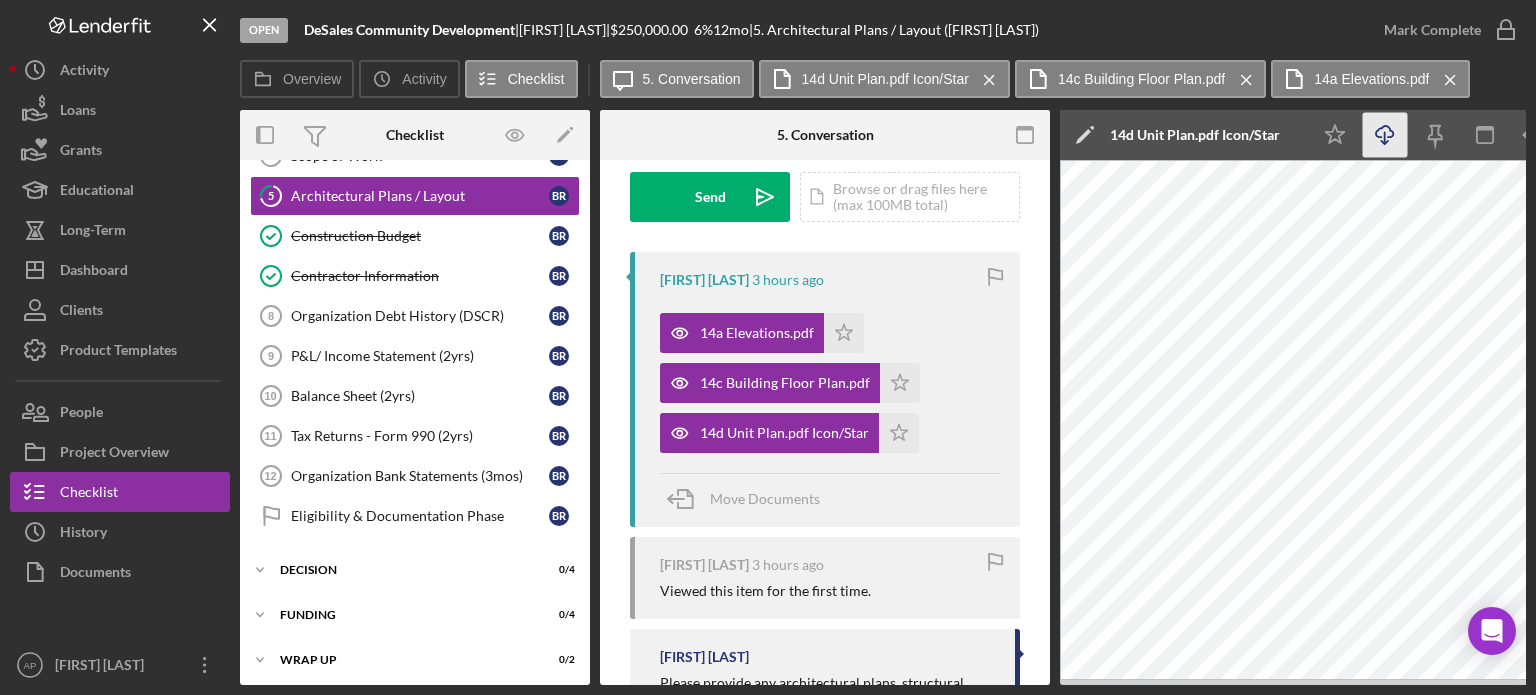 click on "Icon/Download" 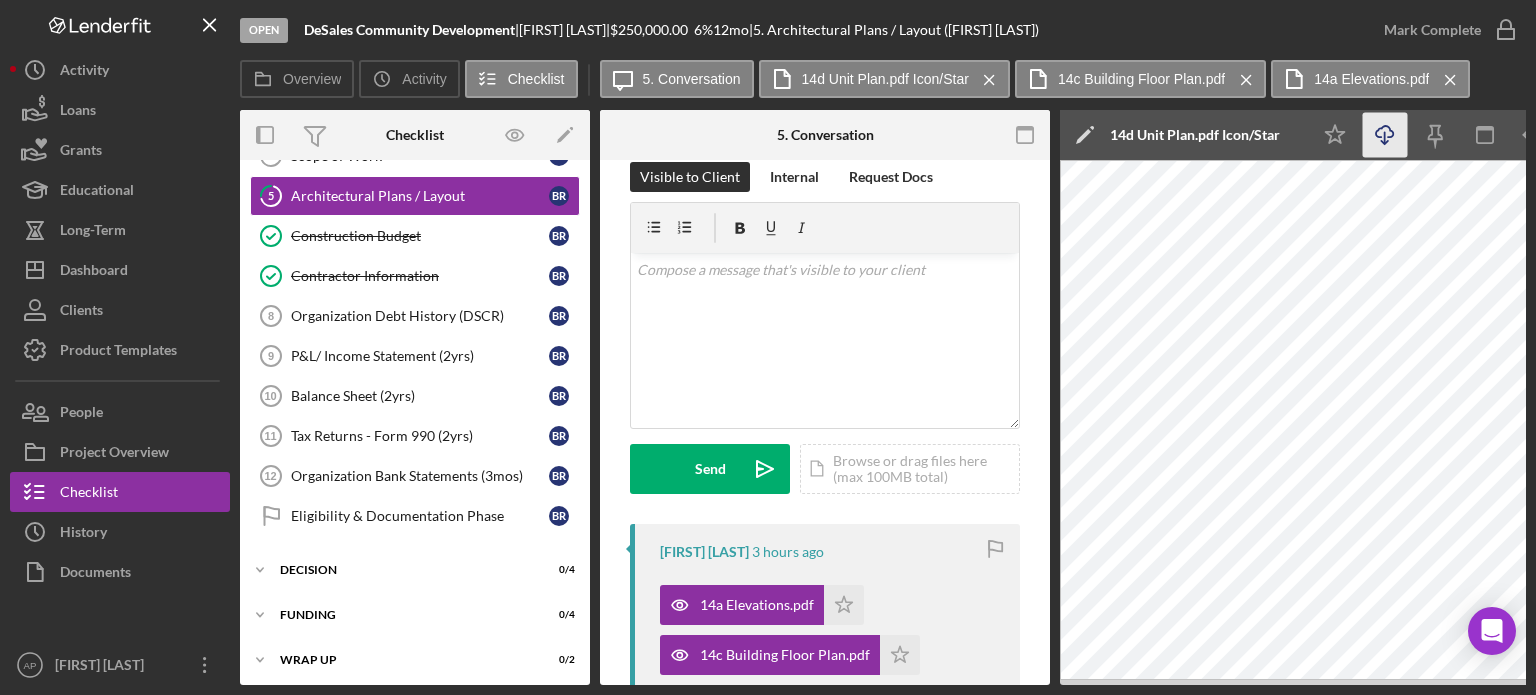 scroll, scrollTop: 0, scrollLeft: 0, axis: both 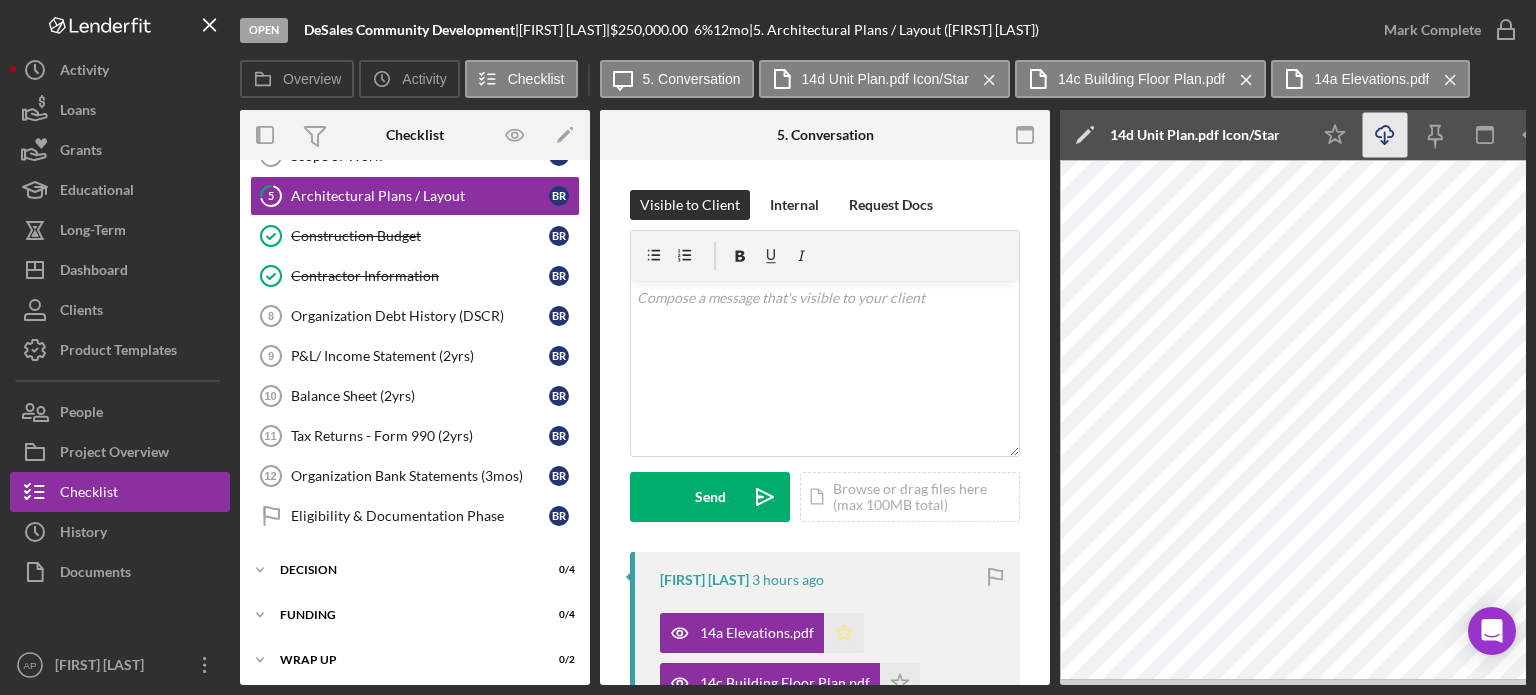 click on "Icon/Star" 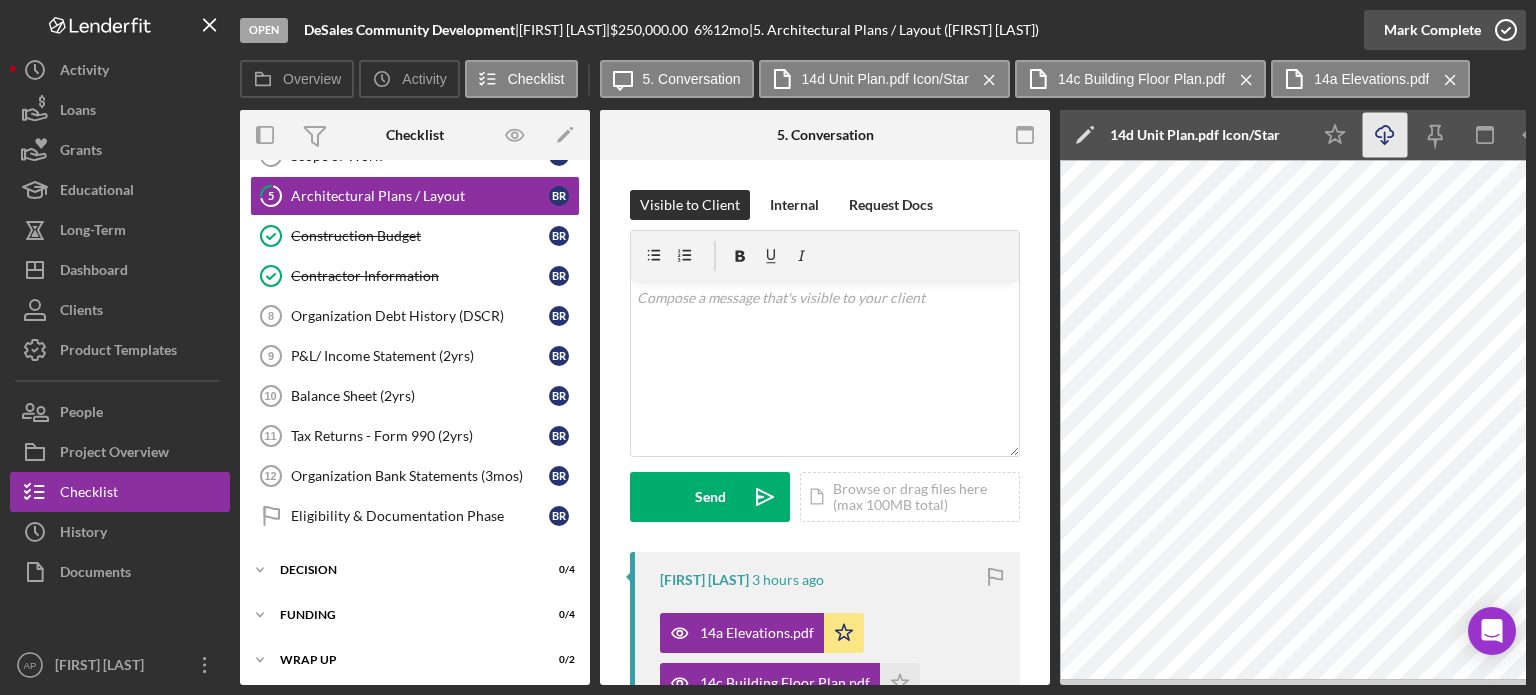 click 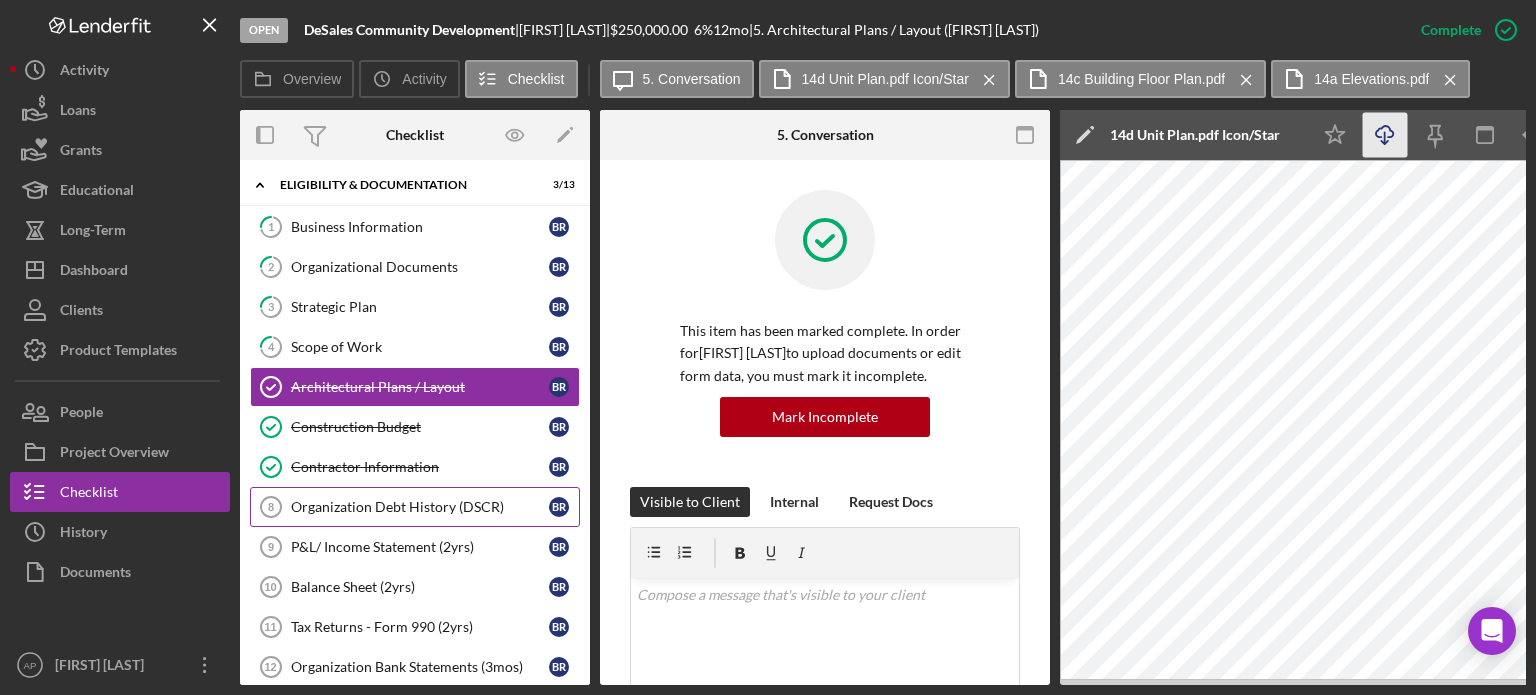 scroll, scrollTop: 0, scrollLeft: 0, axis: both 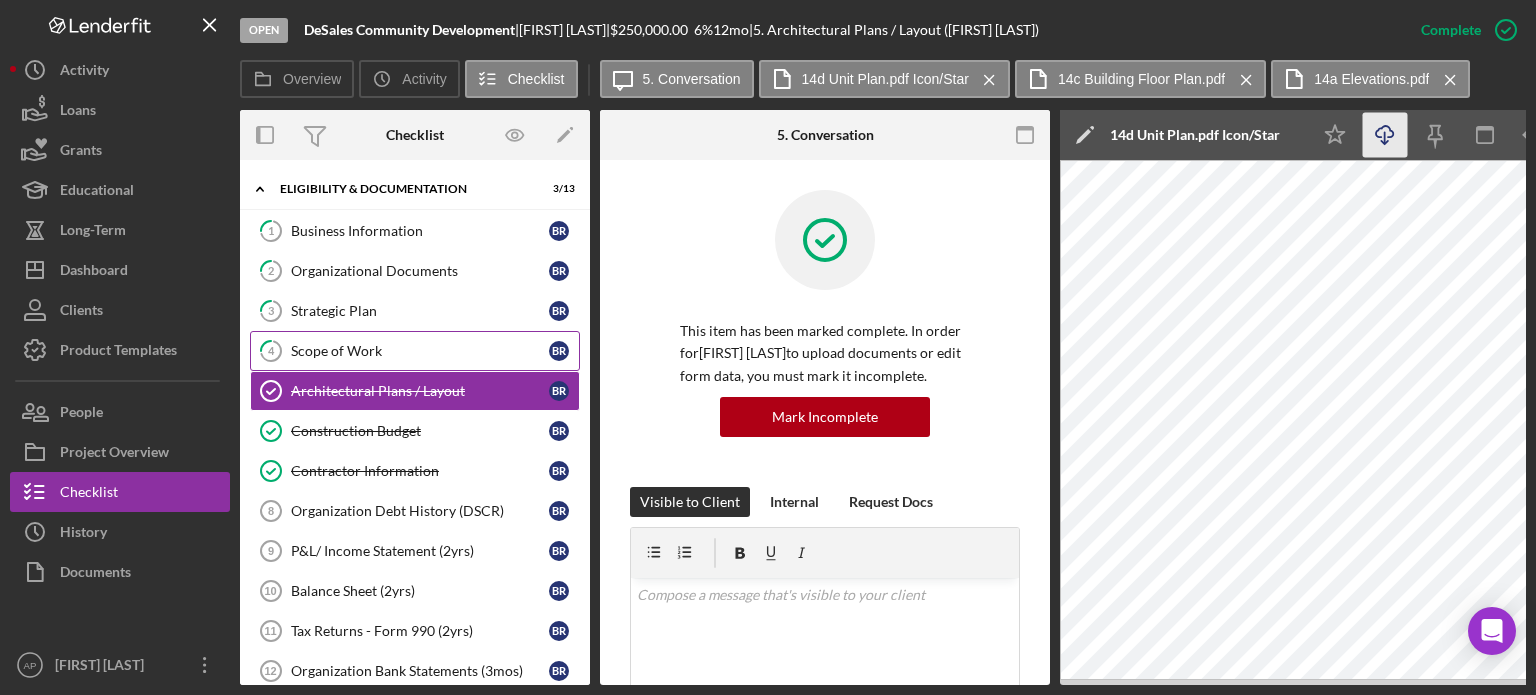 click on "Scope of Work" at bounding box center [420, 351] 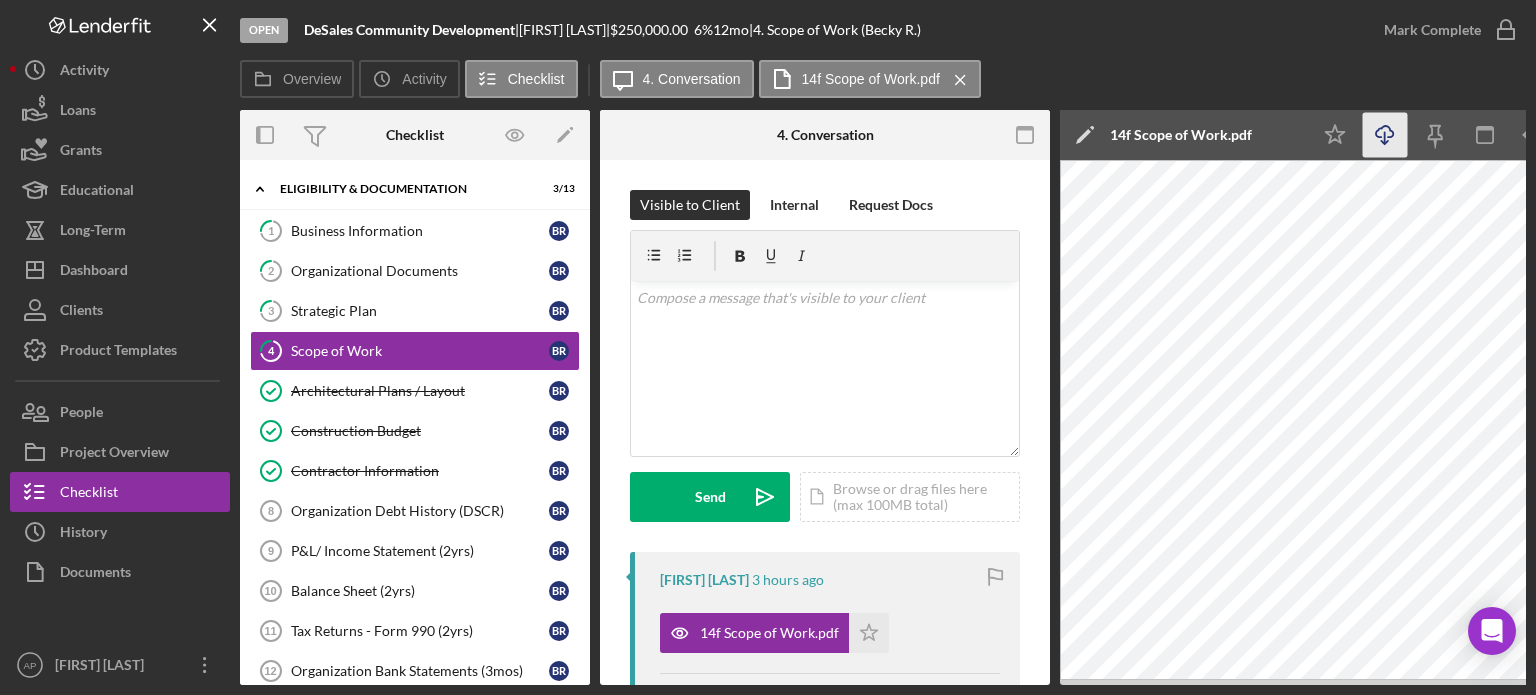 click on "Icon/Download" 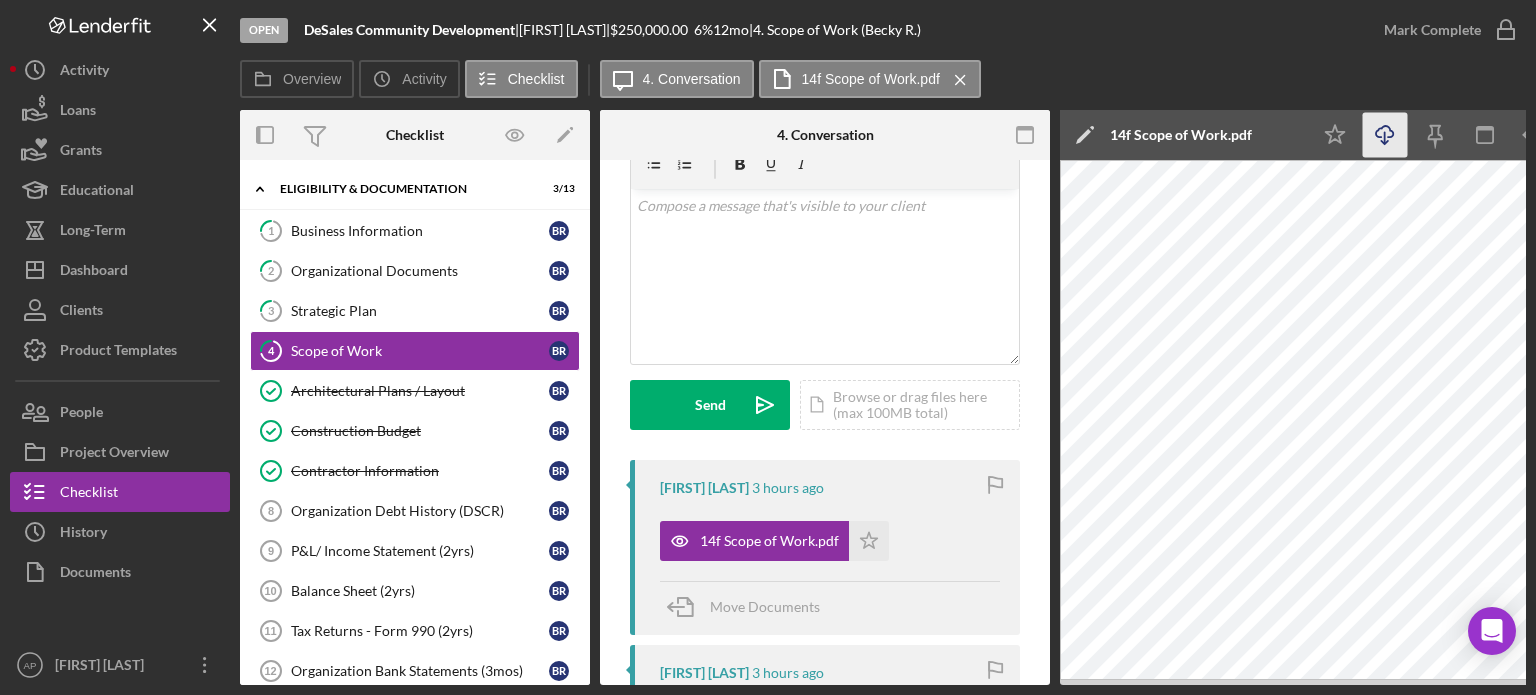 scroll, scrollTop: 200, scrollLeft: 0, axis: vertical 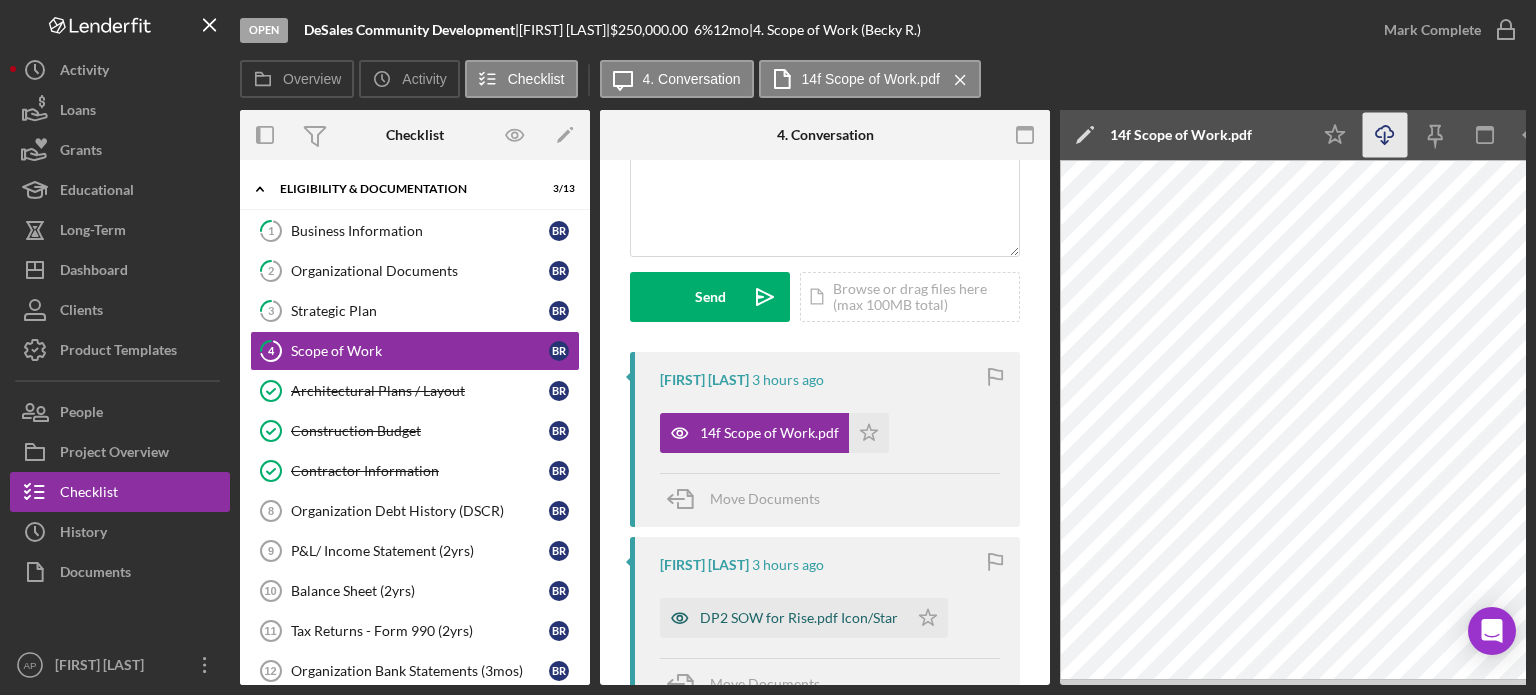 click on "DP2 SOW for Rise.pdf Icon/Star" at bounding box center (799, 618) 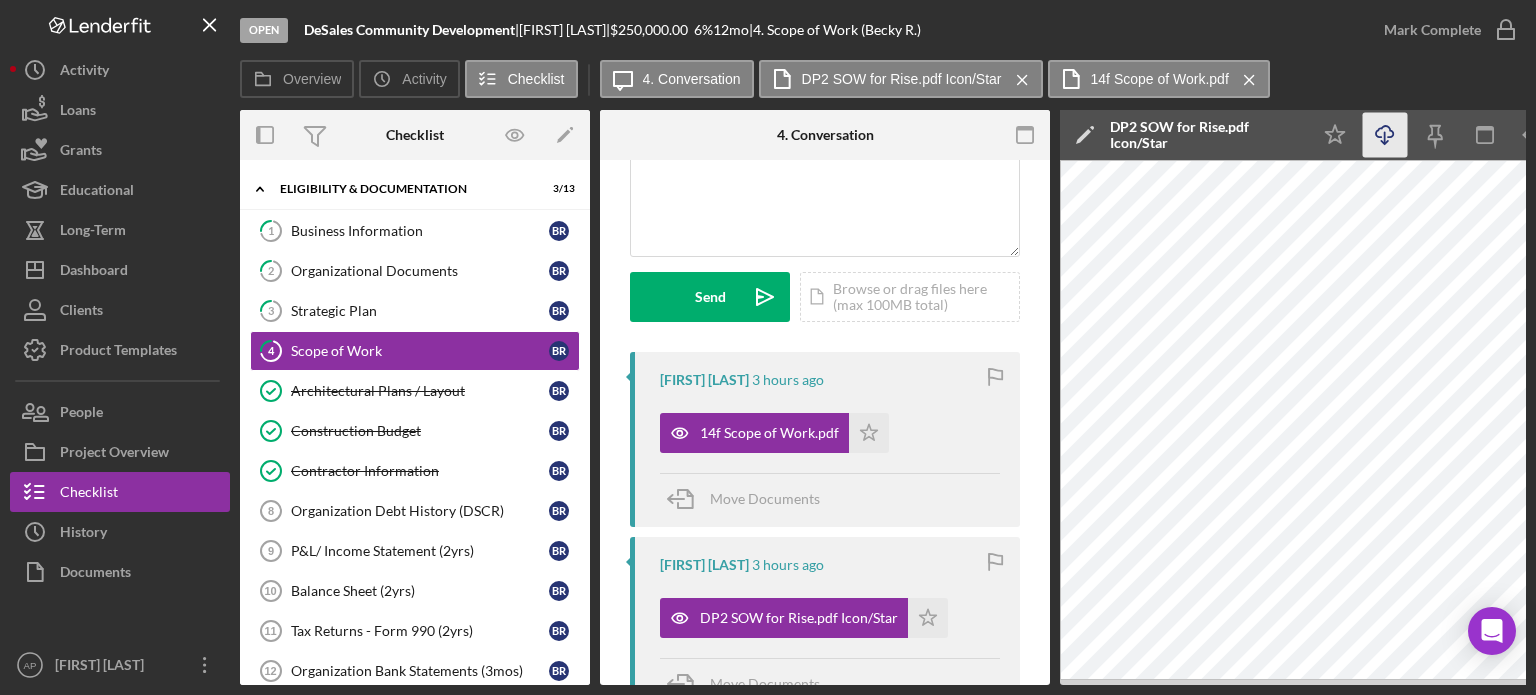 click on "Icon/Download" 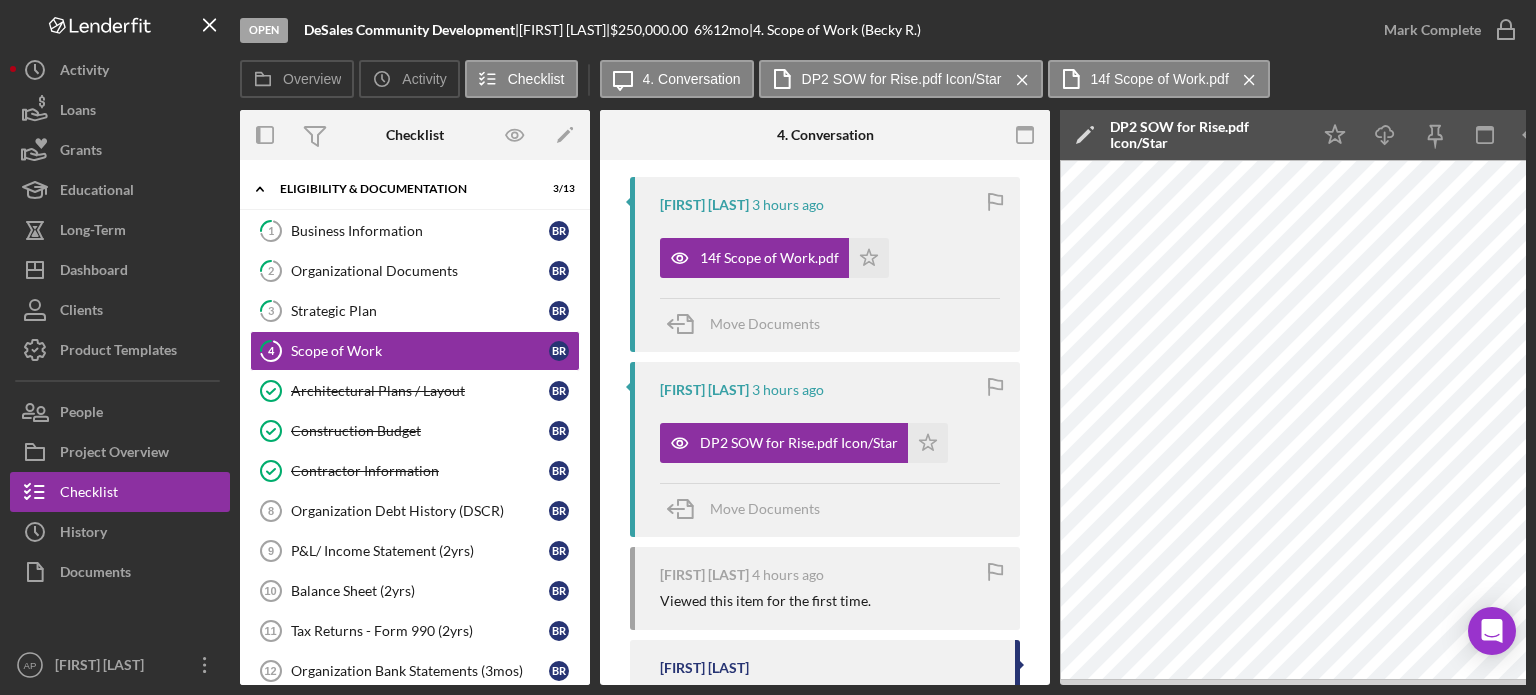 scroll, scrollTop: 374, scrollLeft: 0, axis: vertical 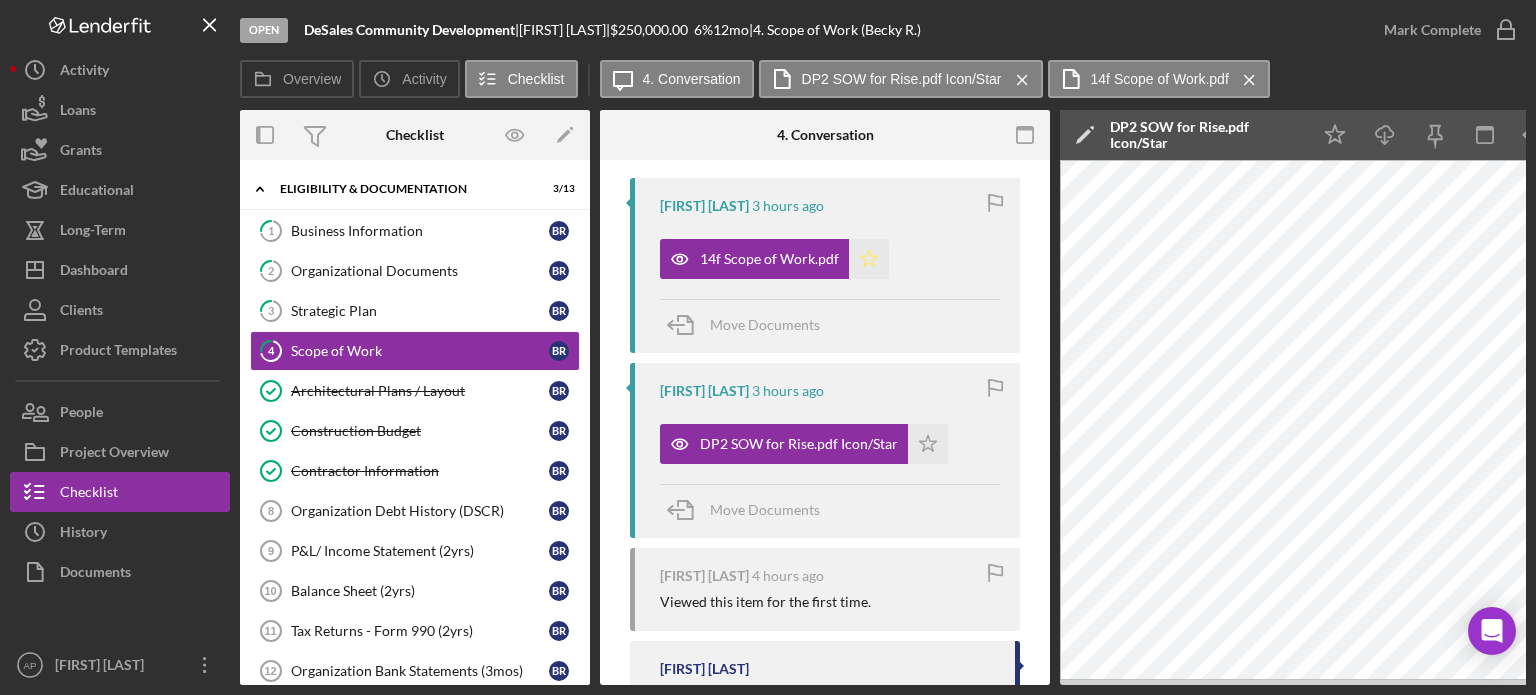 click on "Icon/Star" 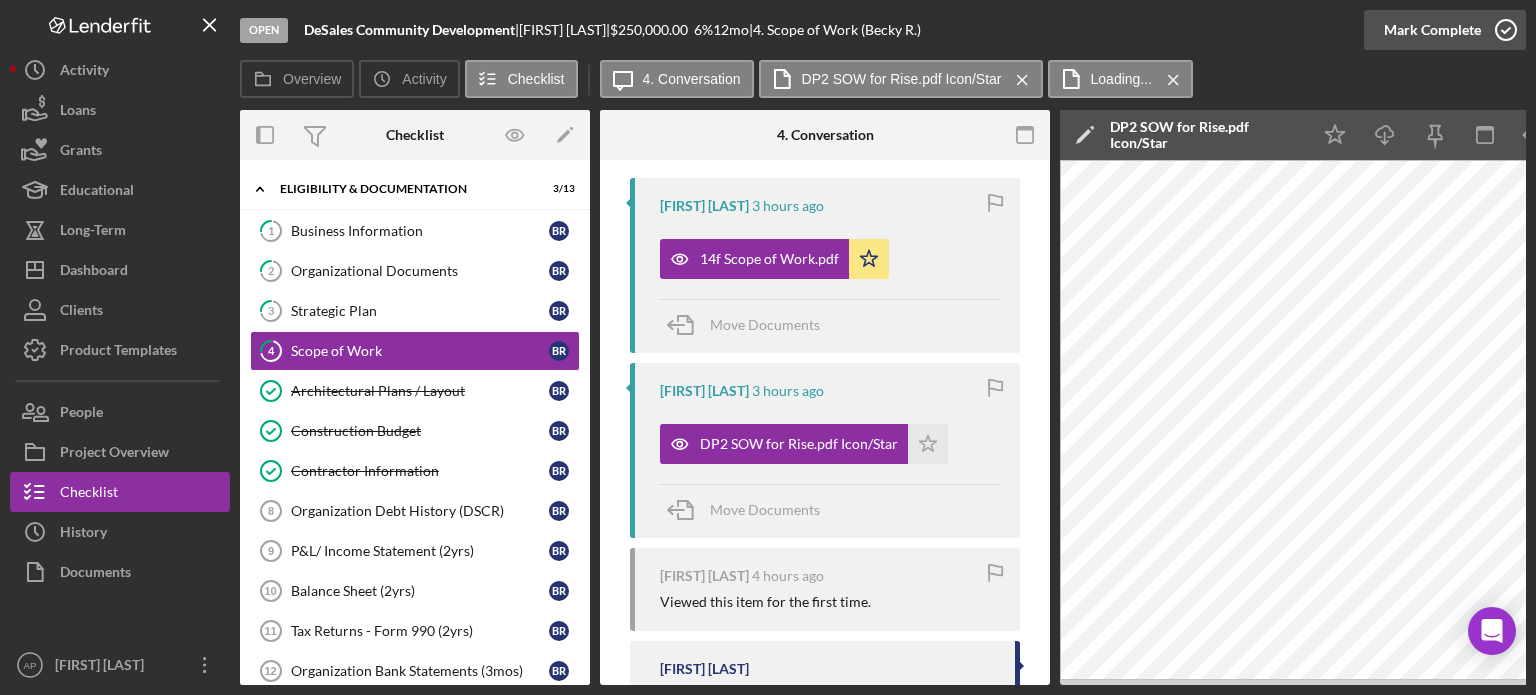 click 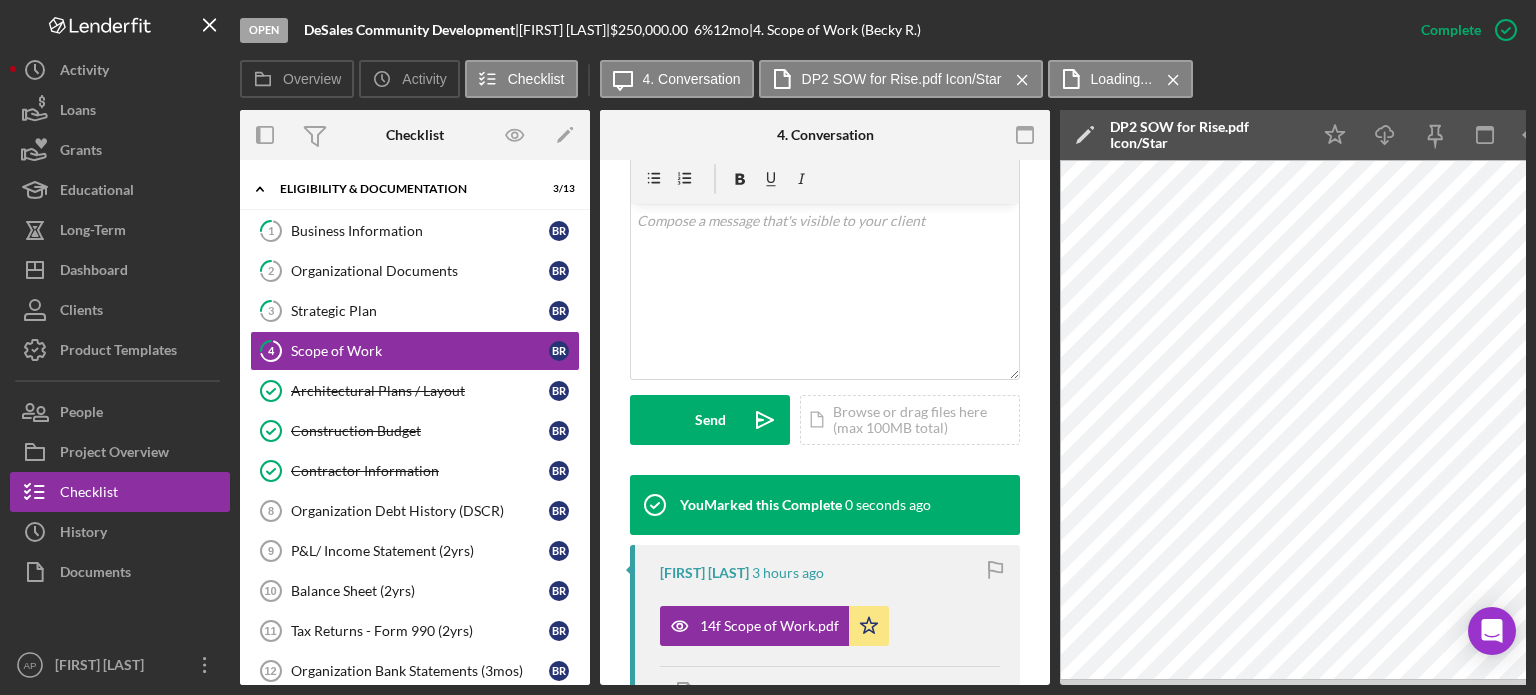 scroll, scrollTop: 671, scrollLeft: 0, axis: vertical 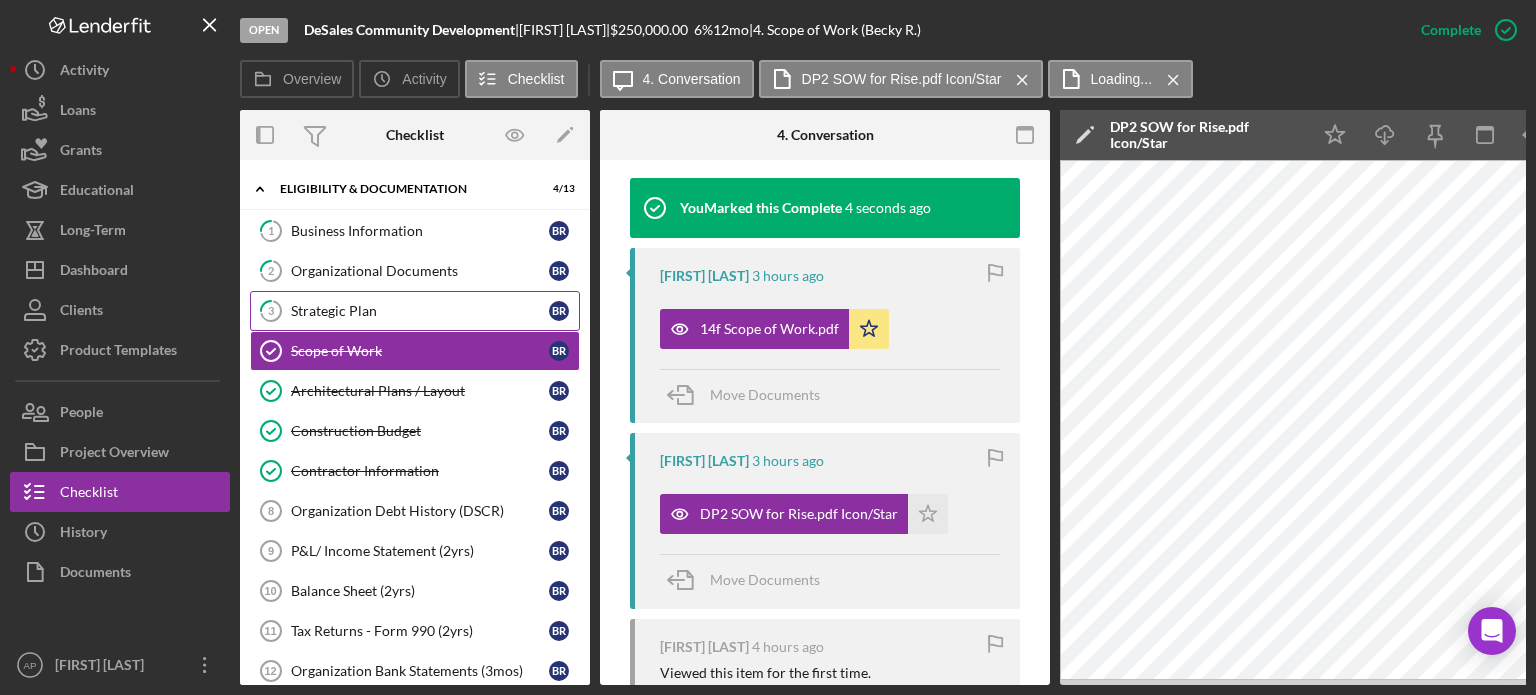 click on "3 Strategic Plan [INITIAL] [LAST]" at bounding box center (415, 311) 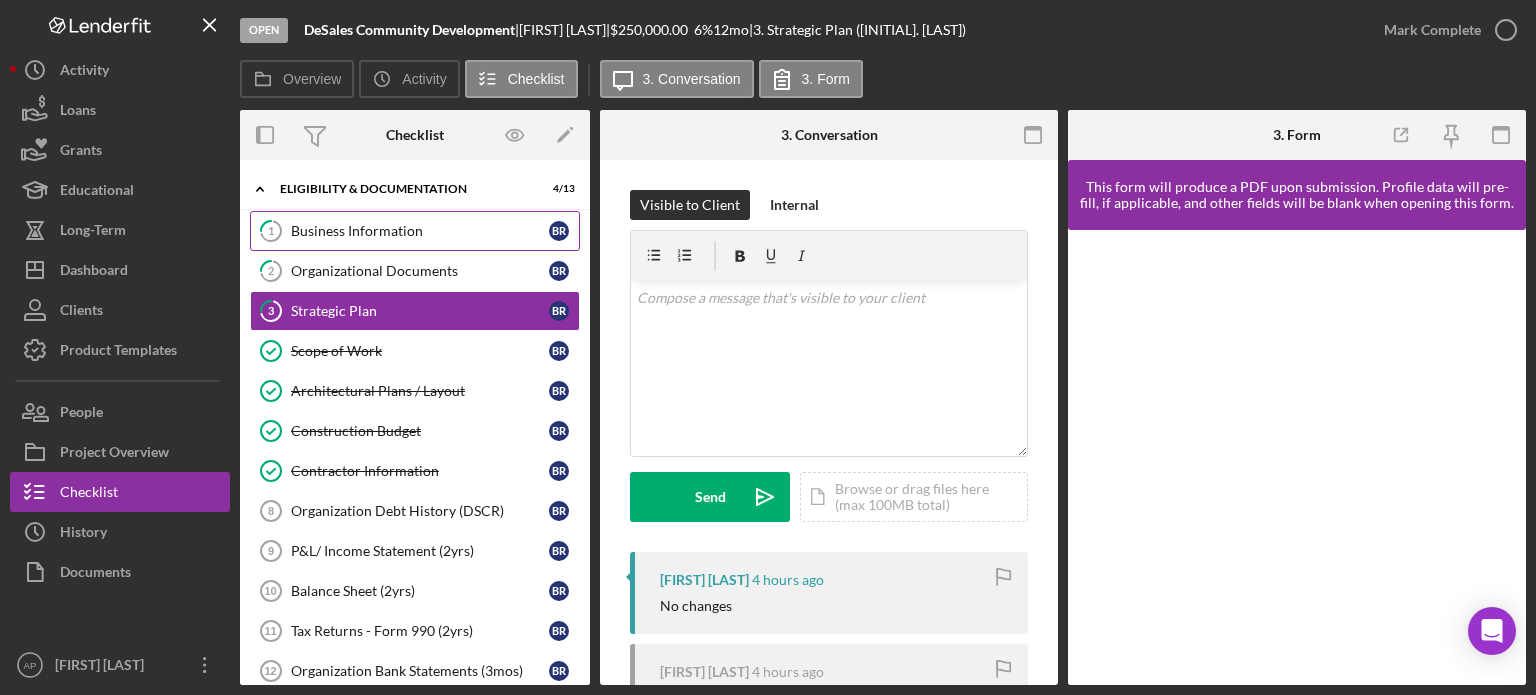 click on "1 Business Information B R" at bounding box center [415, 231] 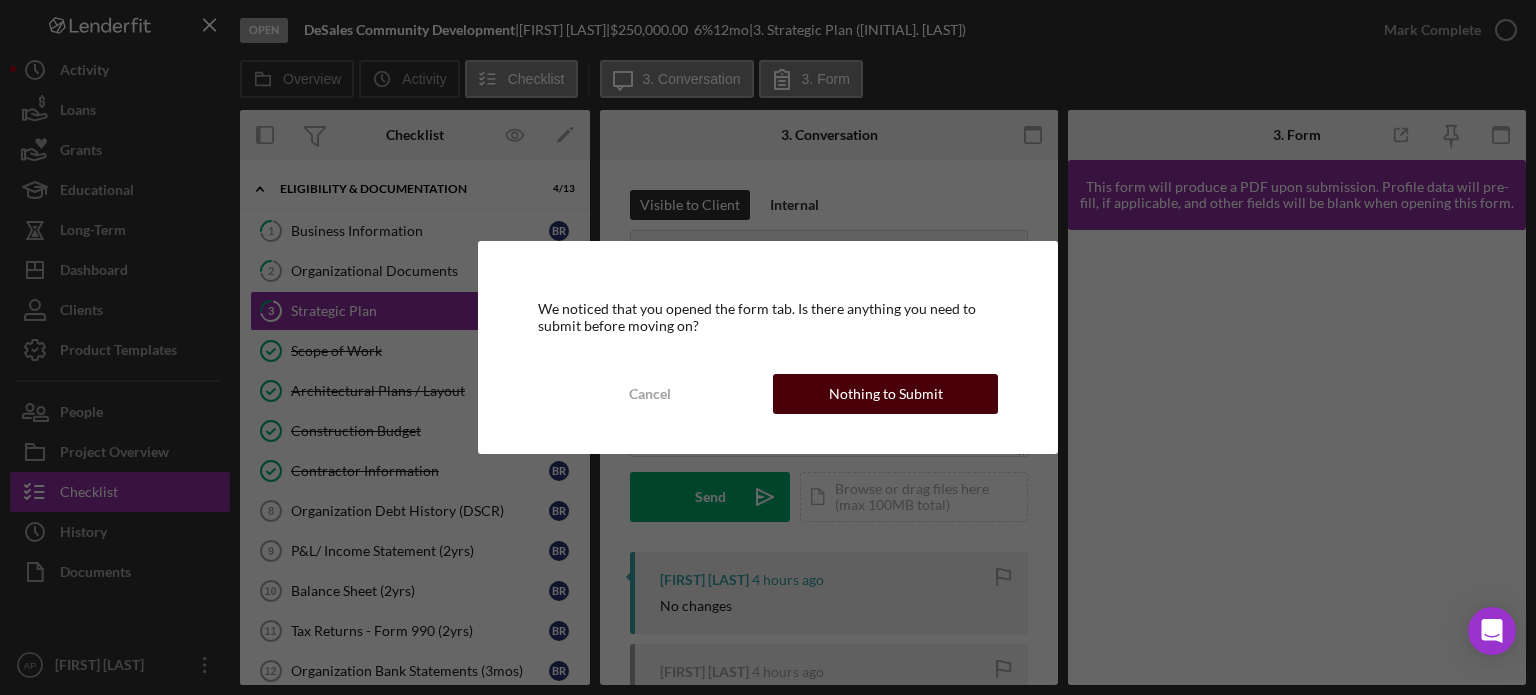 click on "Nothing to Submit" at bounding box center [886, 394] 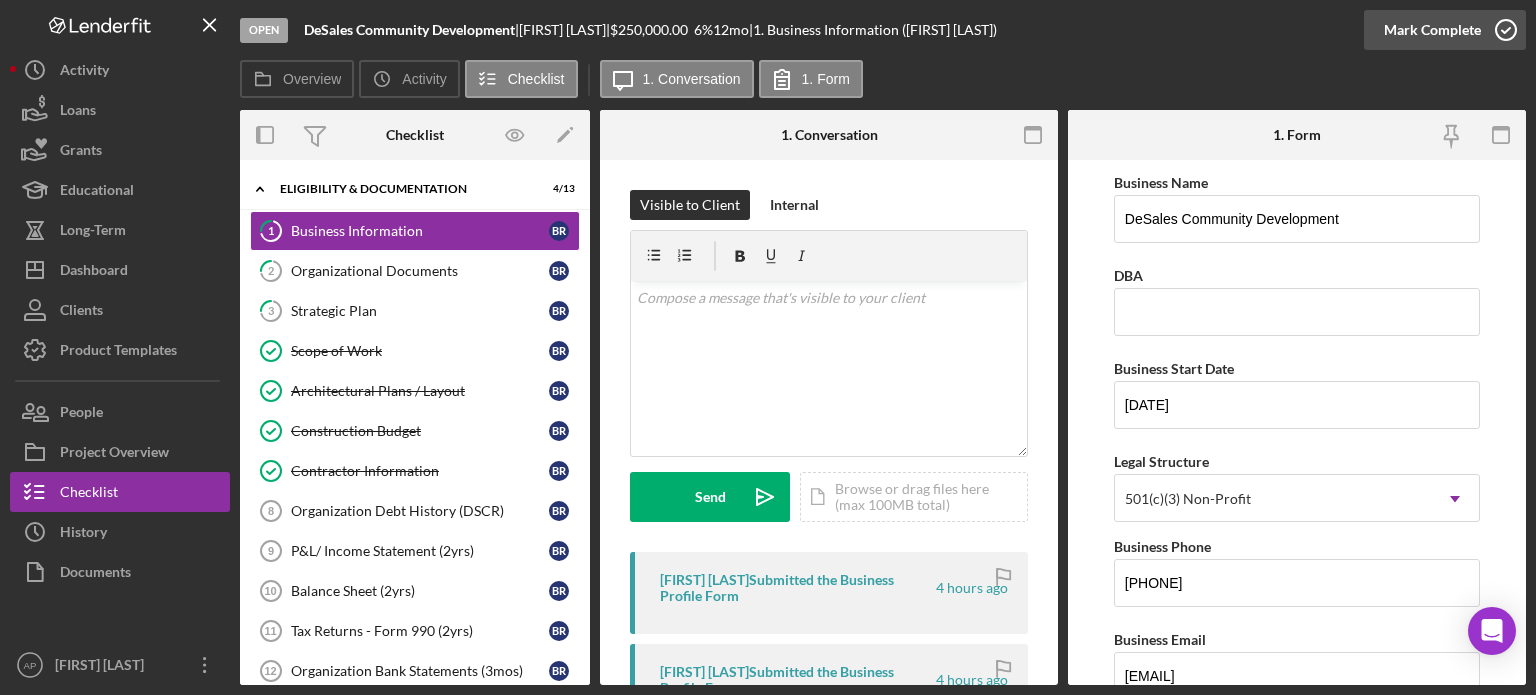click 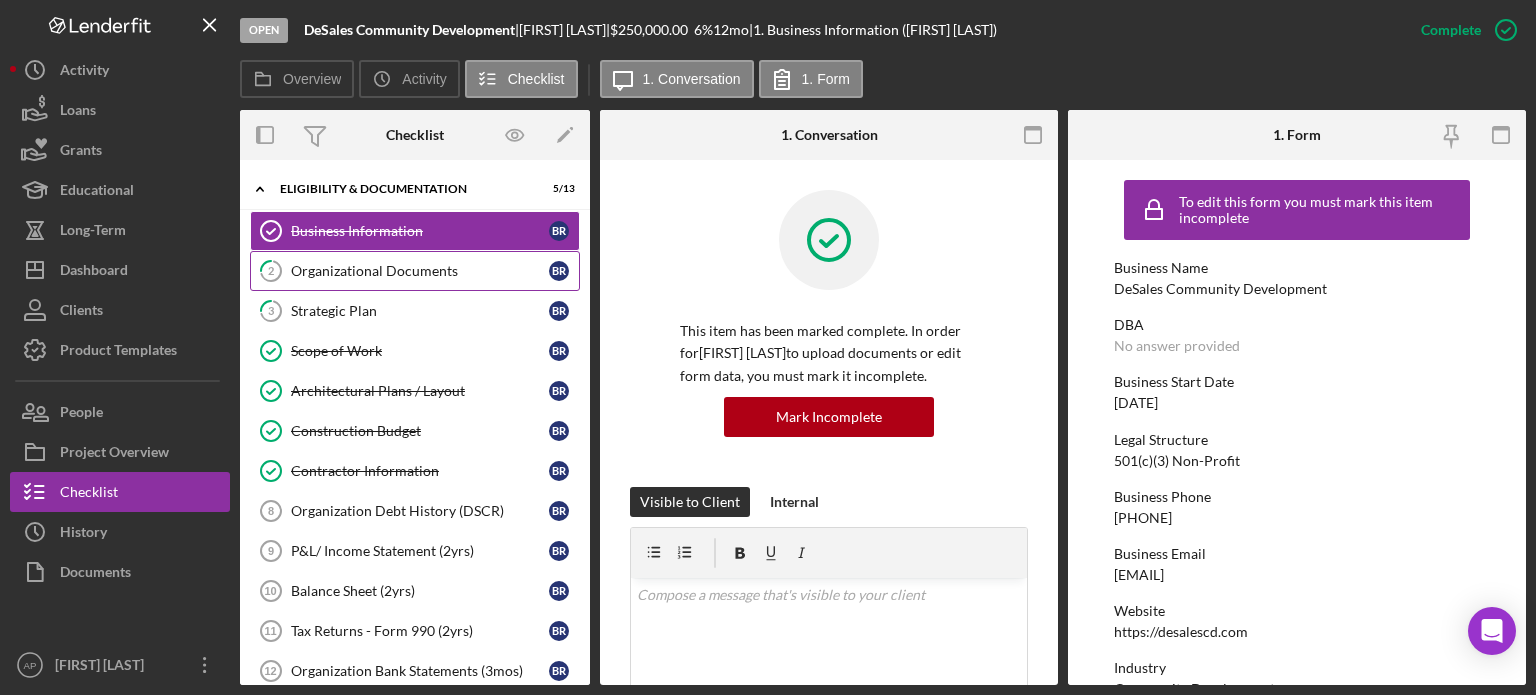 click on "Organizational Documents" at bounding box center [420, 271] 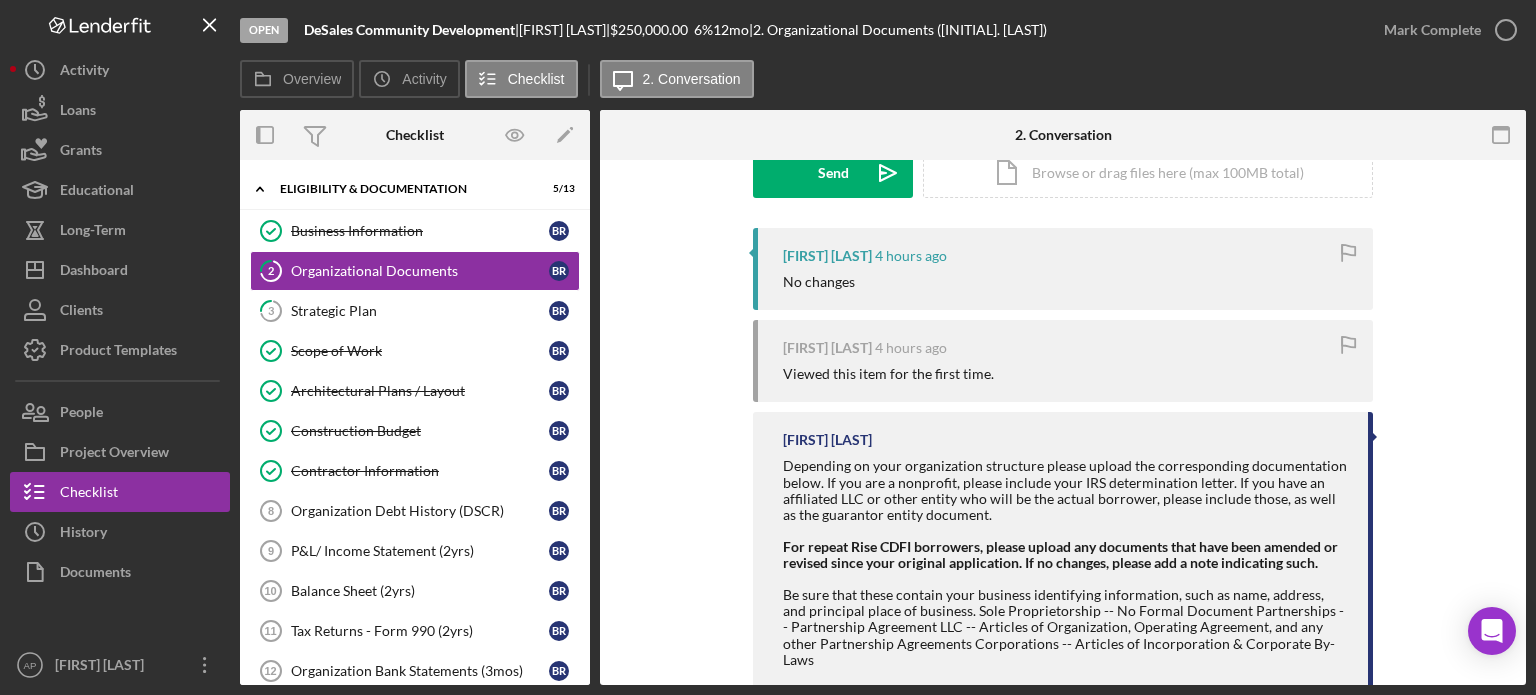 scroll, scrollTop: 354, scrollLeft: 0, axis: vertical 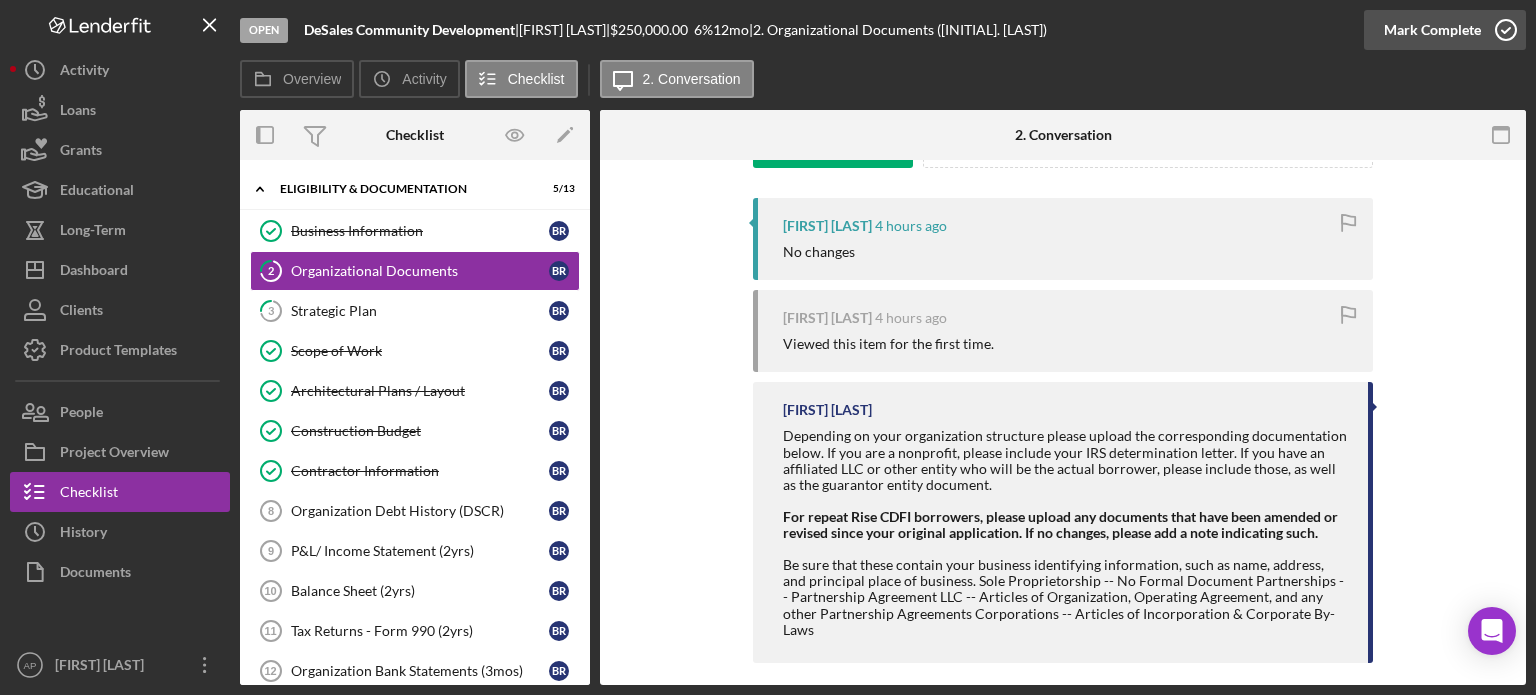 click 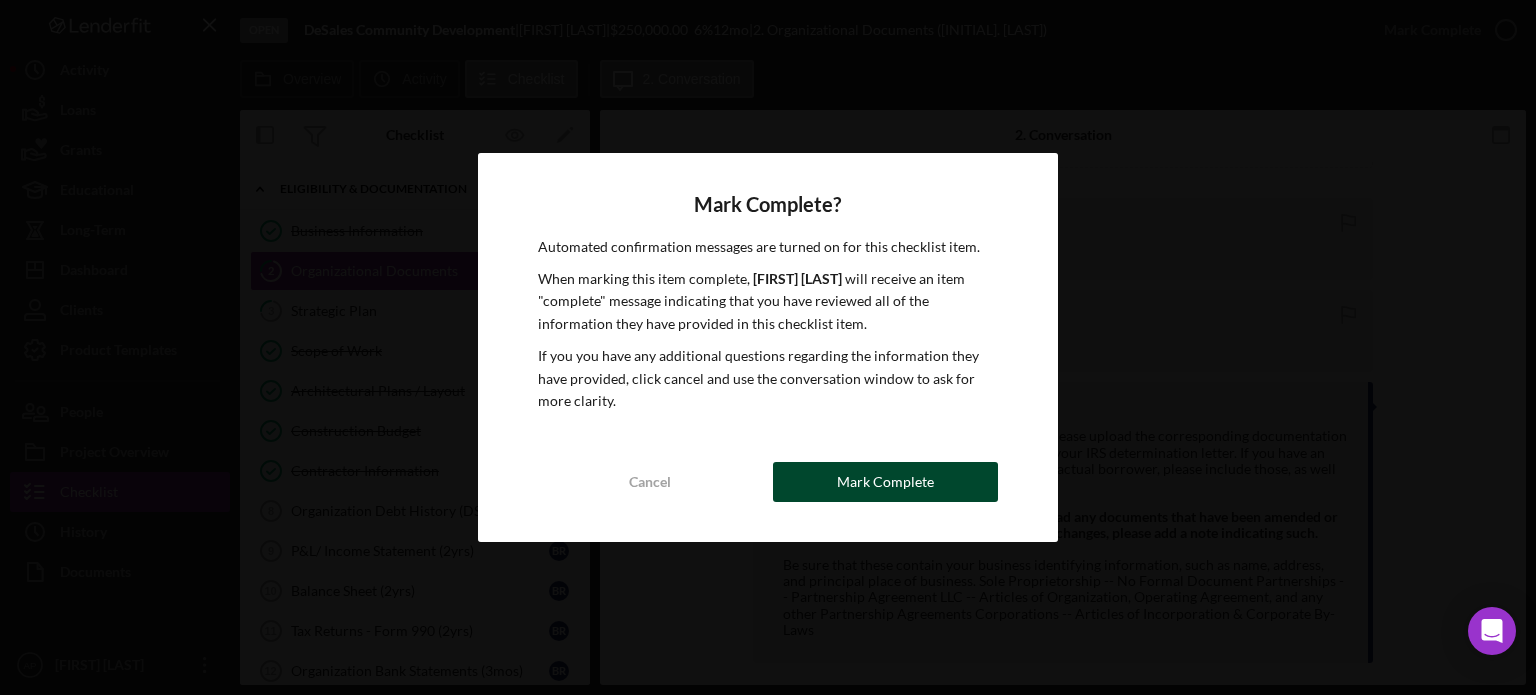 click on "Mark Complete" at bounding box center (885, 482) 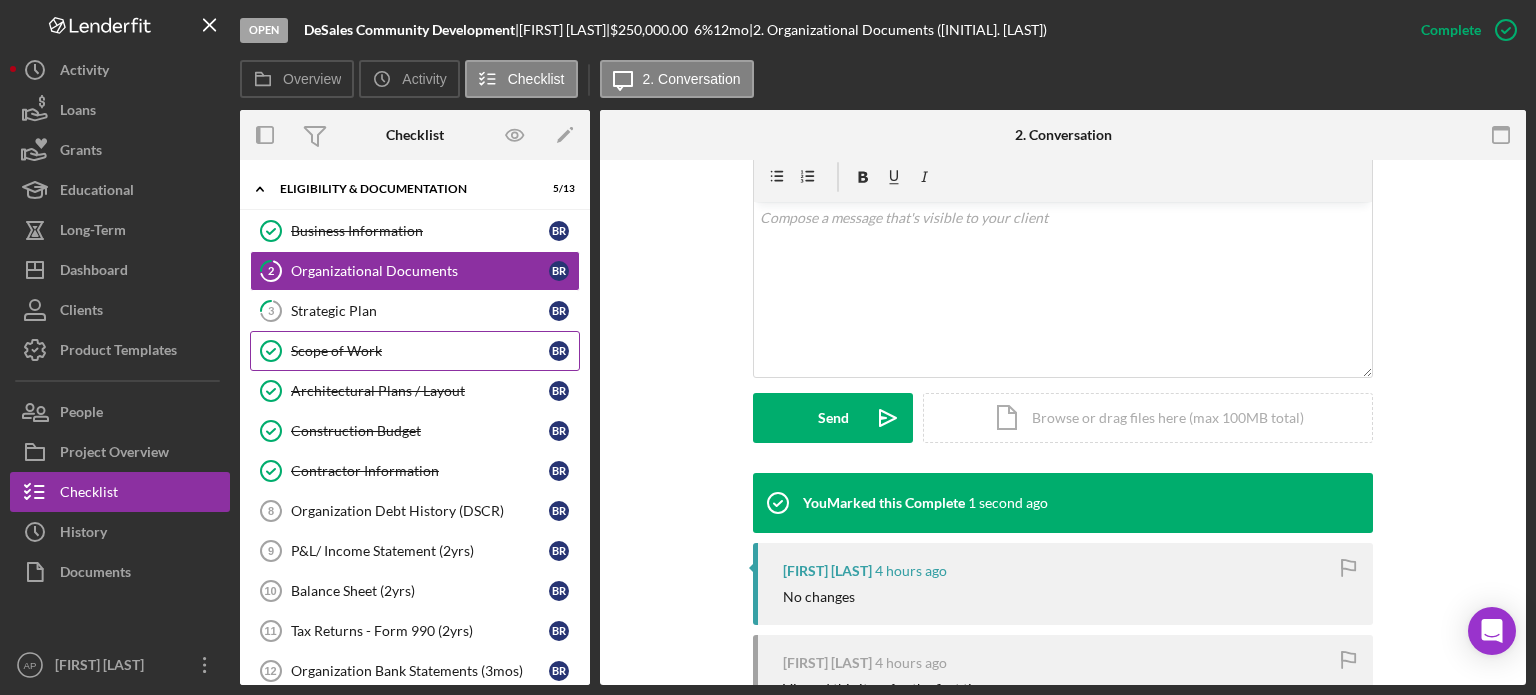 scroll, scrollTop: 628, scrollLeft: 0, axis: vertical 